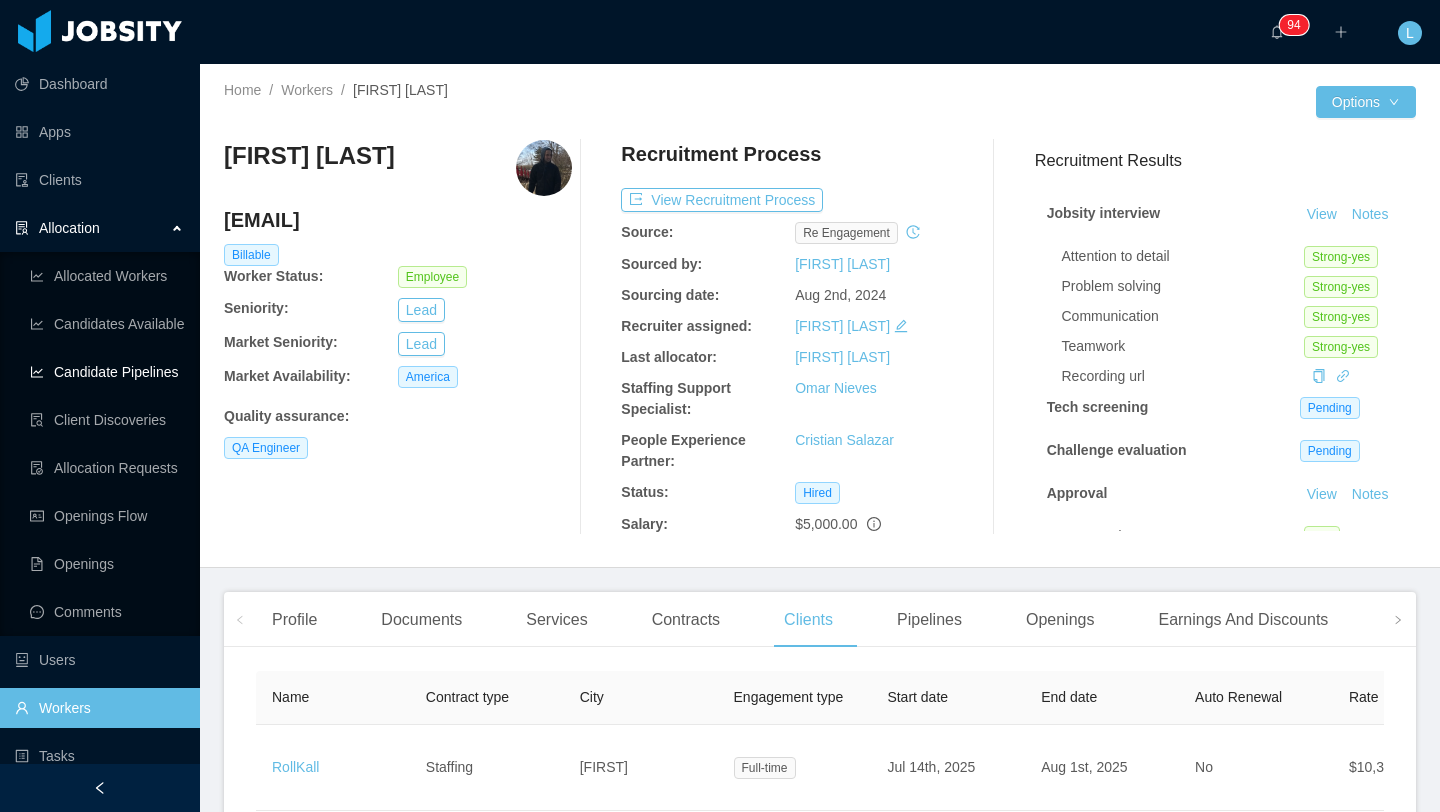 scroll, scrollTop: 0, scrollLeft: 0, axis: both 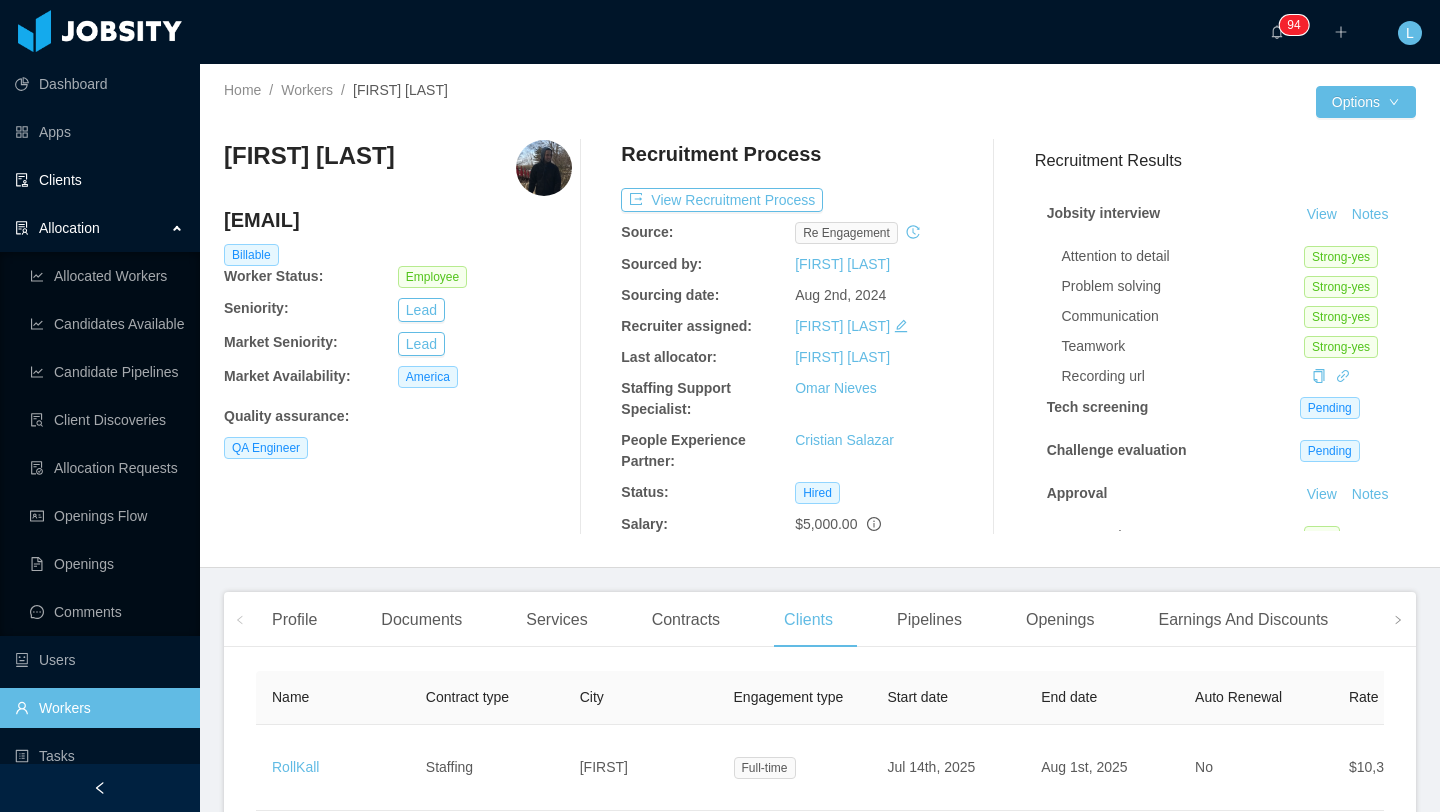 click on "Clients" at bounding box center [99, 180] 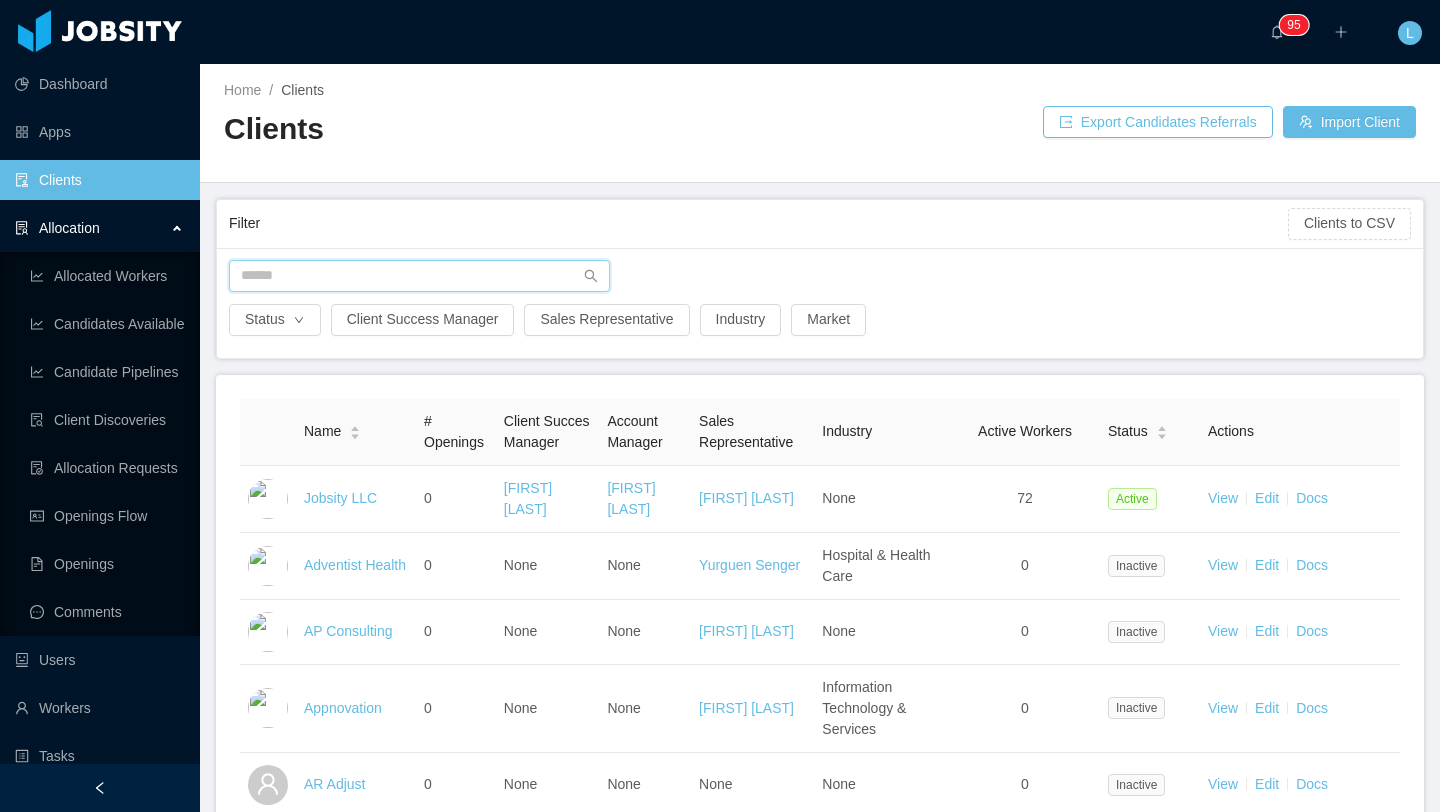 click at bounding box center (419, 276) 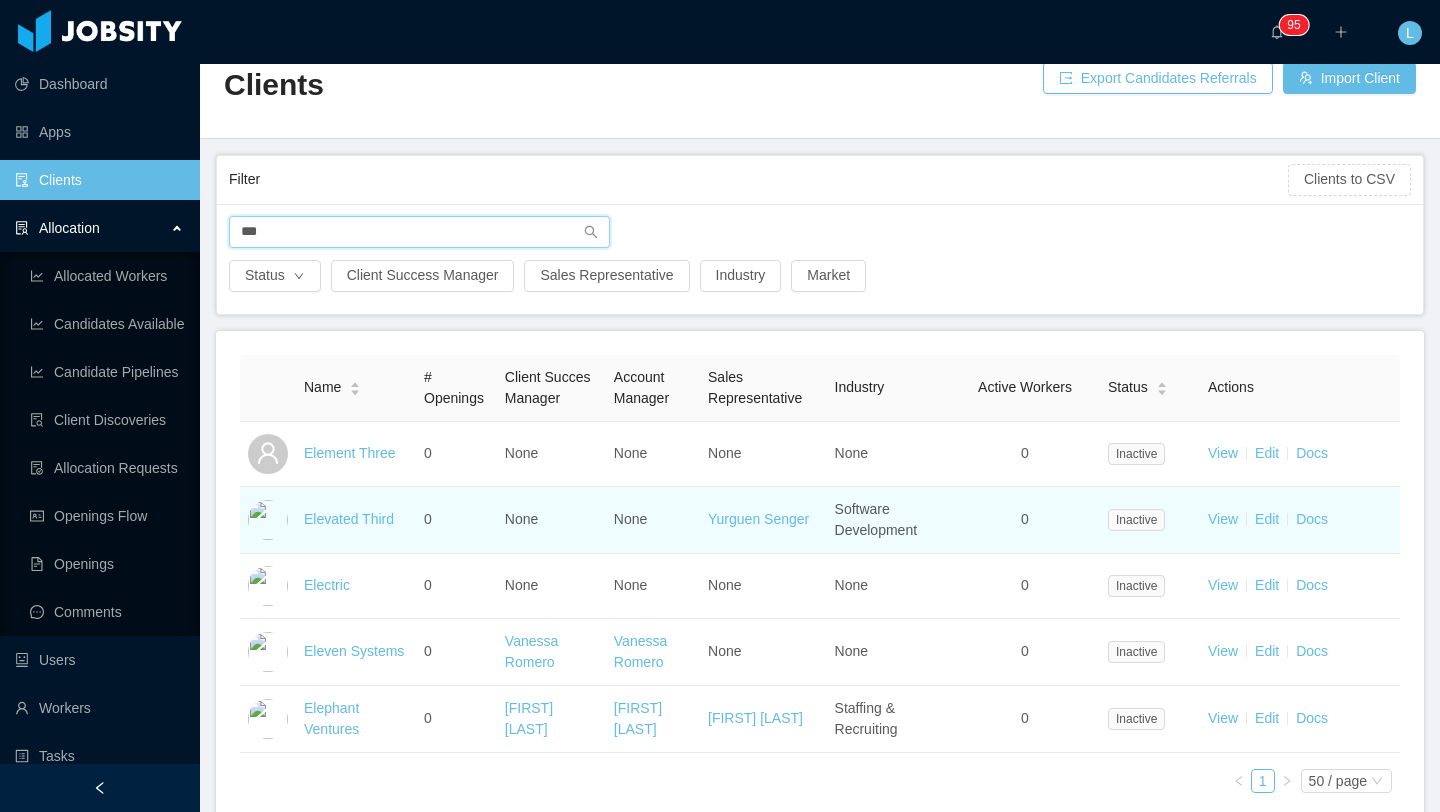 scroll, scrollTop: 57, scrollLeft: 0, axis: vertical 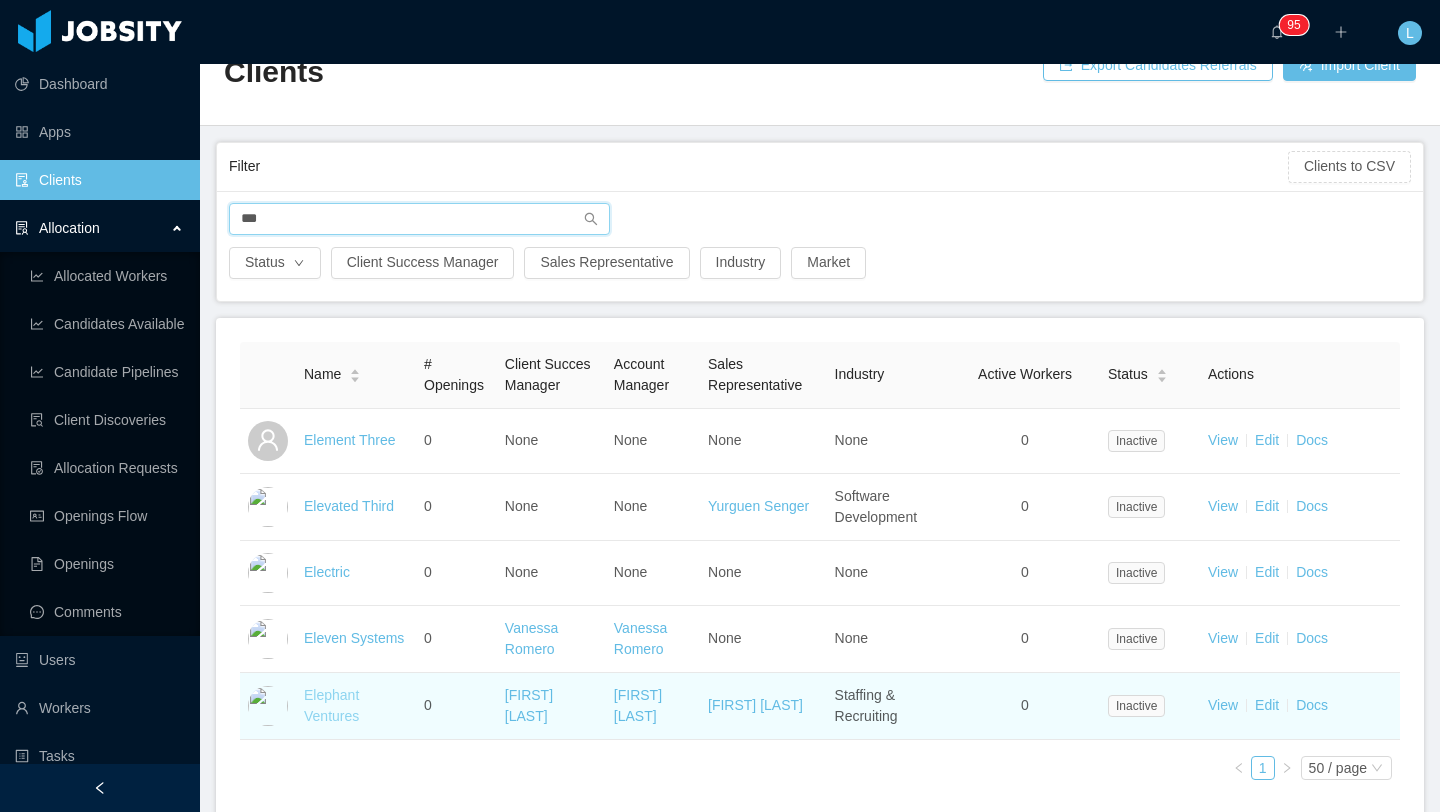 type on "***" 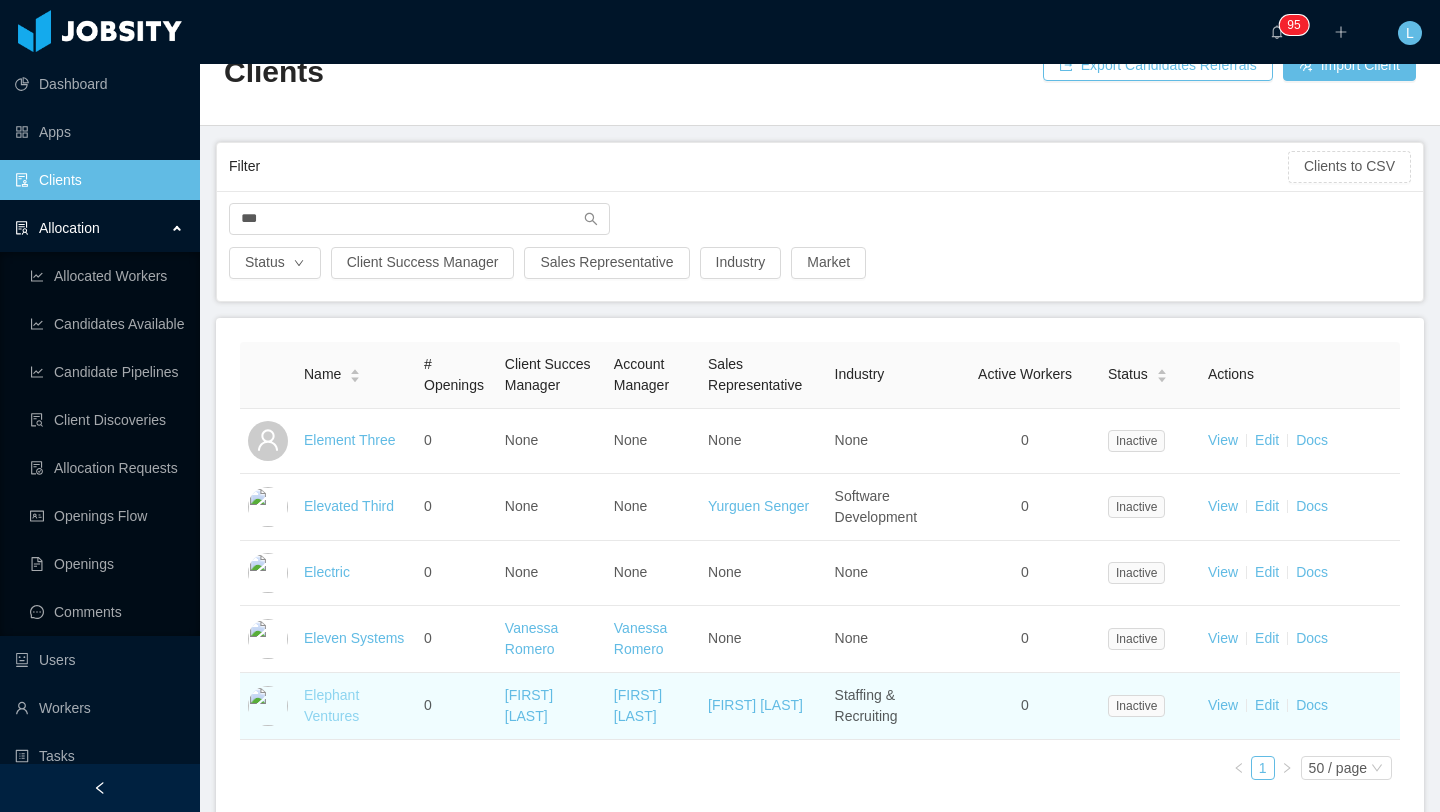 click on "Elephant Ventures" at bounding box center [331, 705] 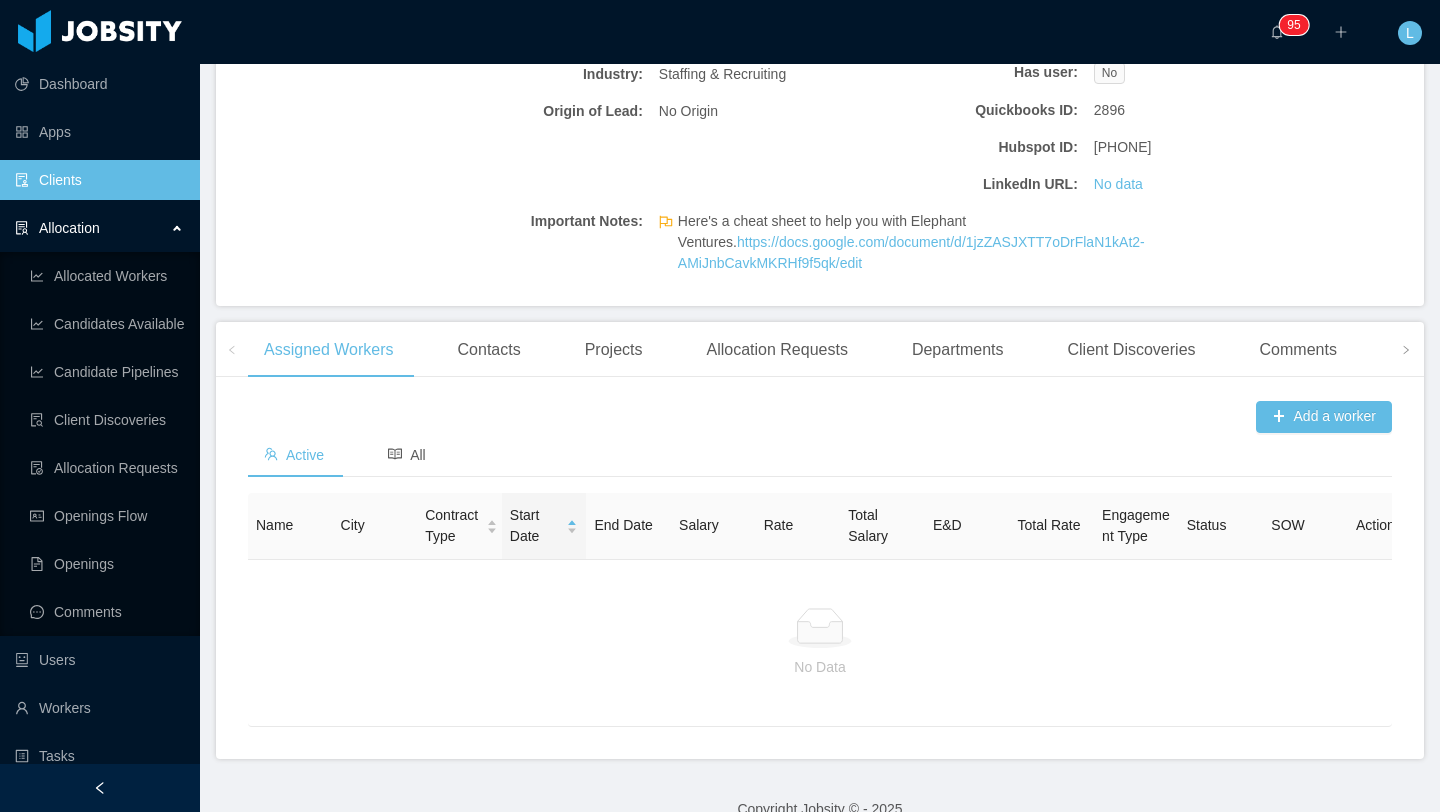 scroll, scrollTop: 422, scrollLeft: 0, axis: vertical 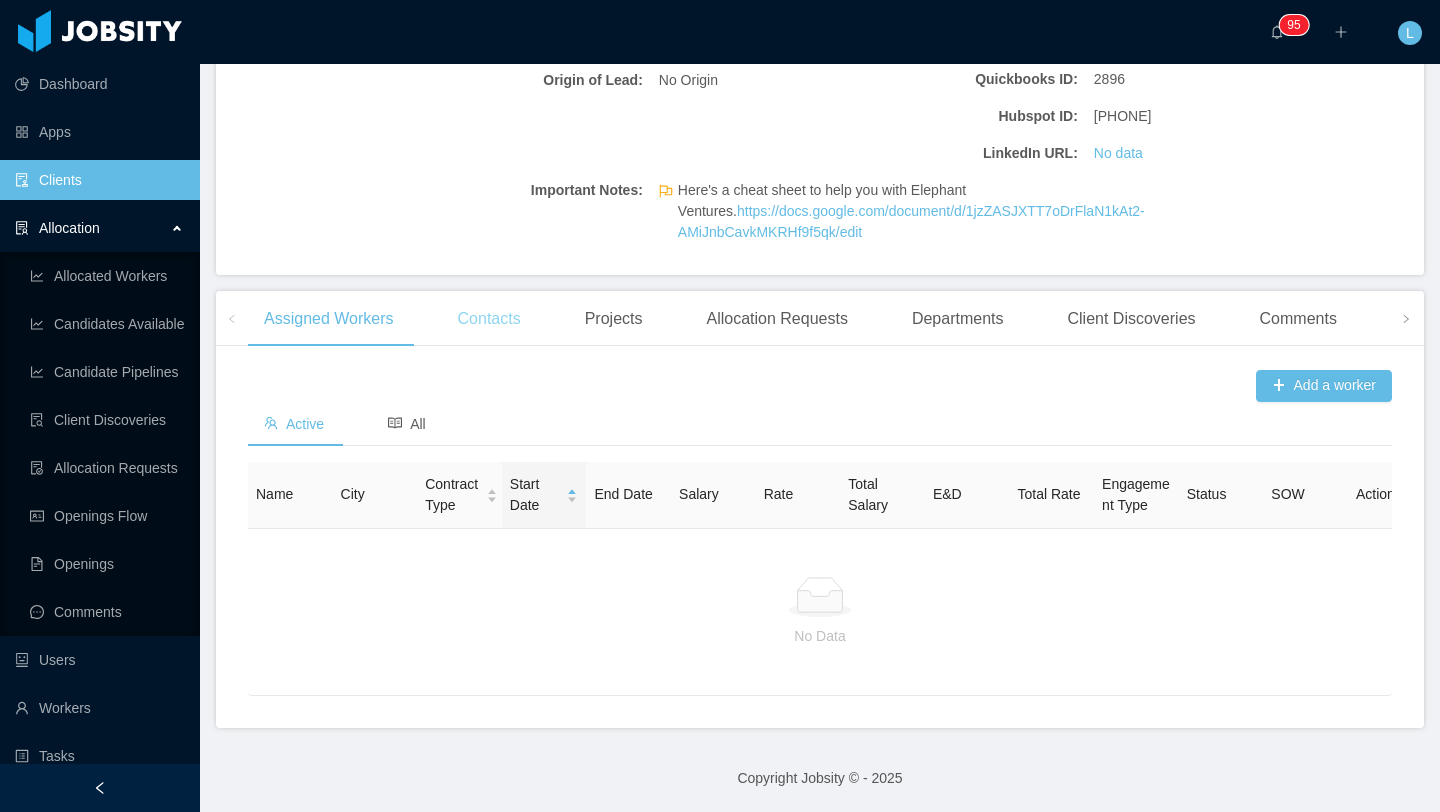 click on "Contacts" at bounding box center [489, 319] 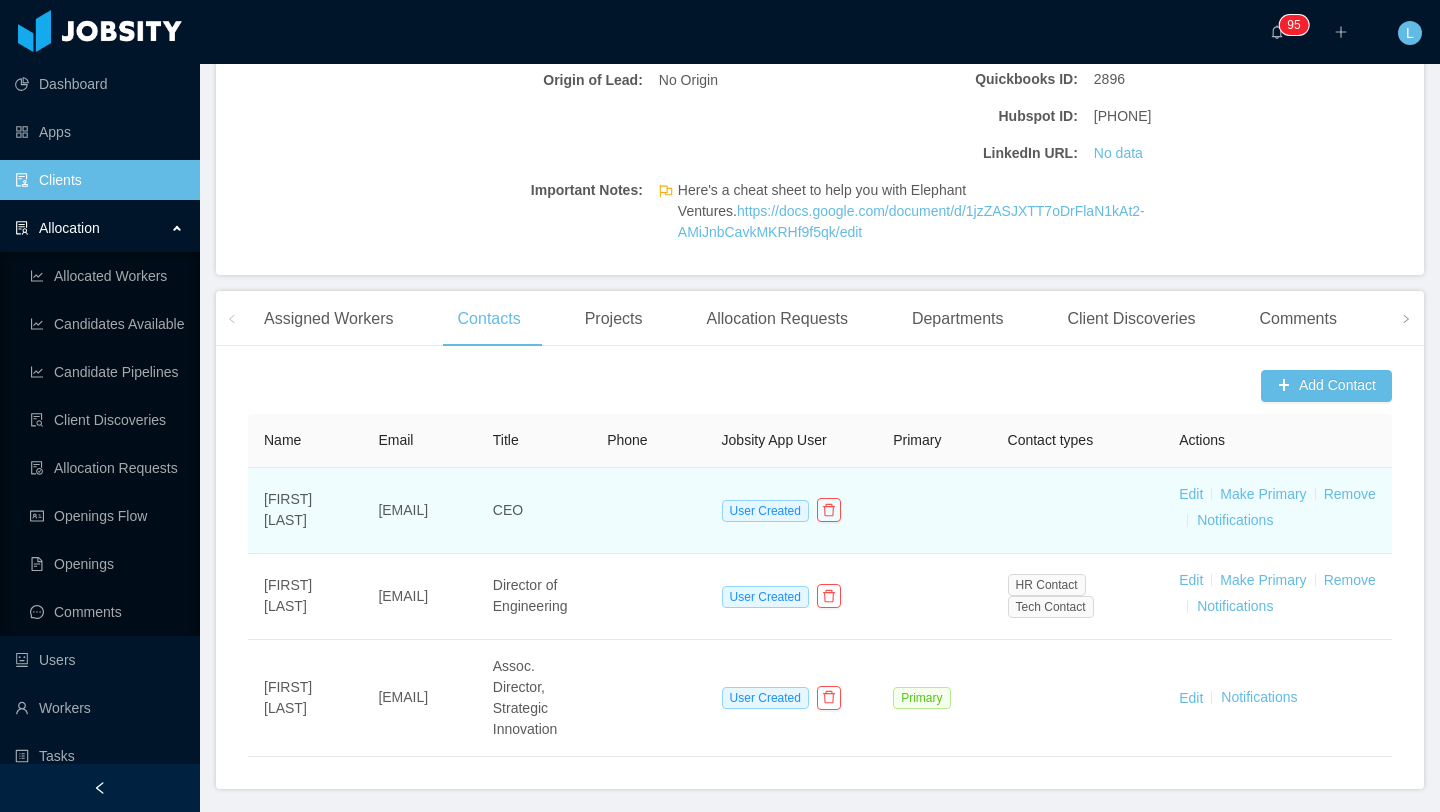 scroll, scrollTop: 503, scrollLeft: 0, axis: vertical 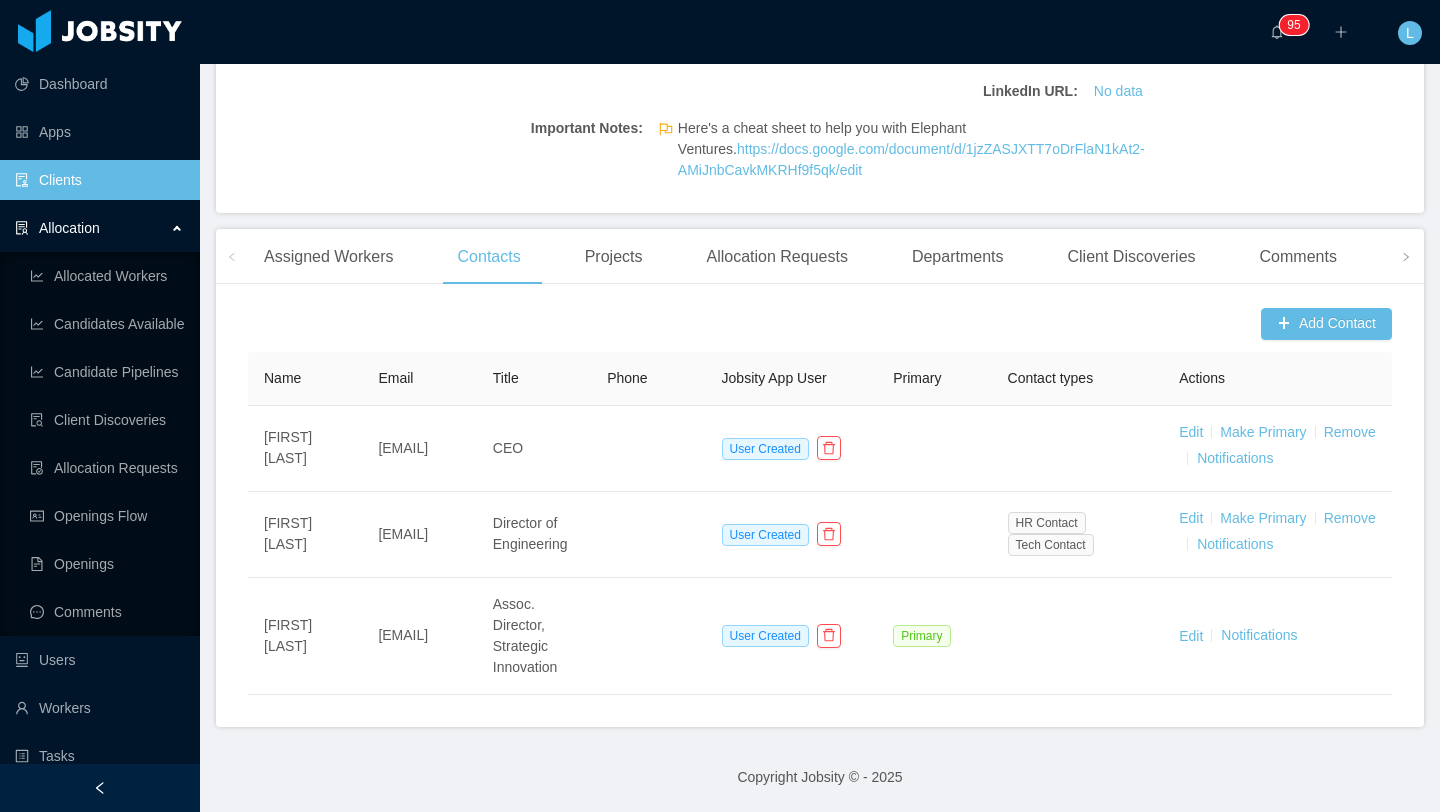 click 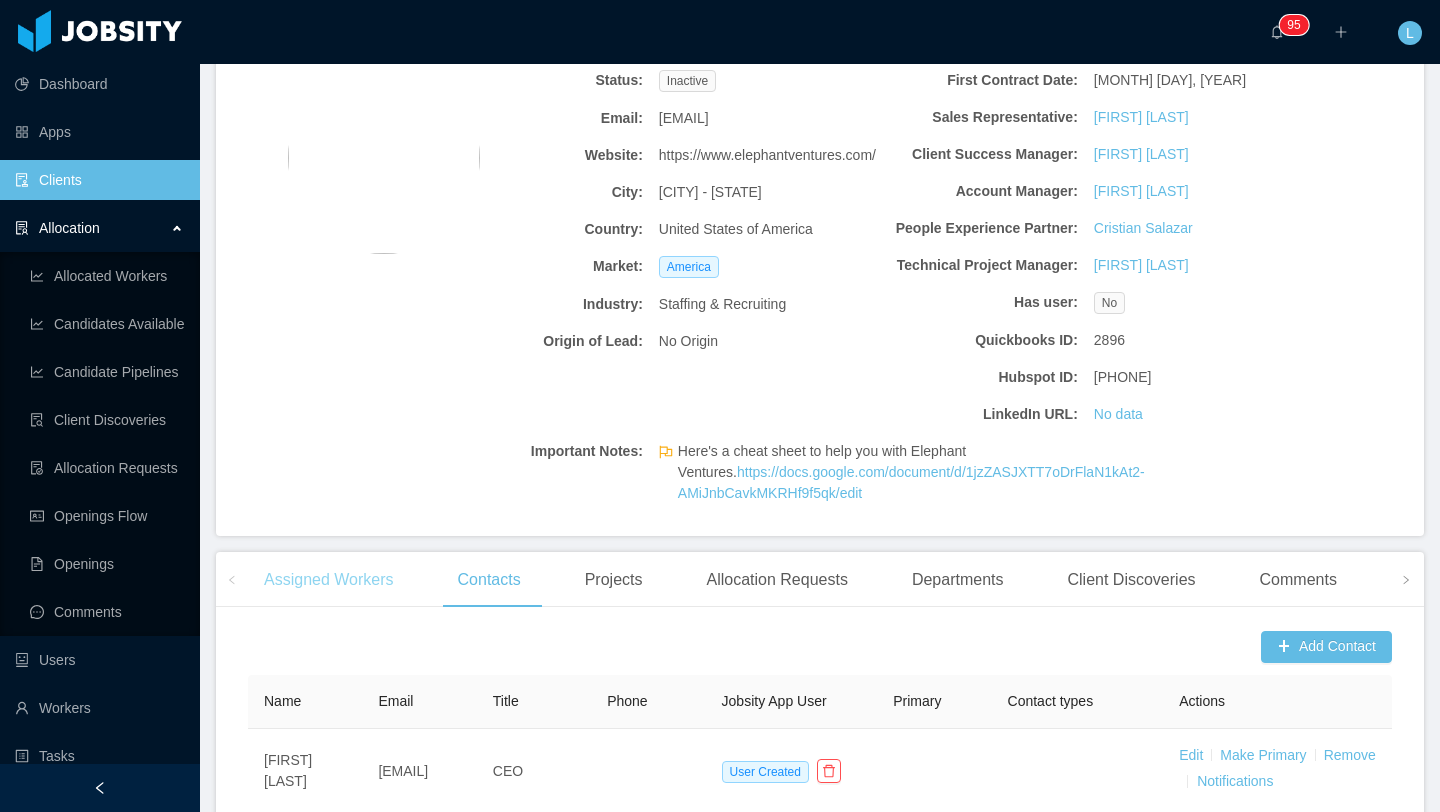 scroll, scrollTop: 0, scrollLeft: 0, axis: both 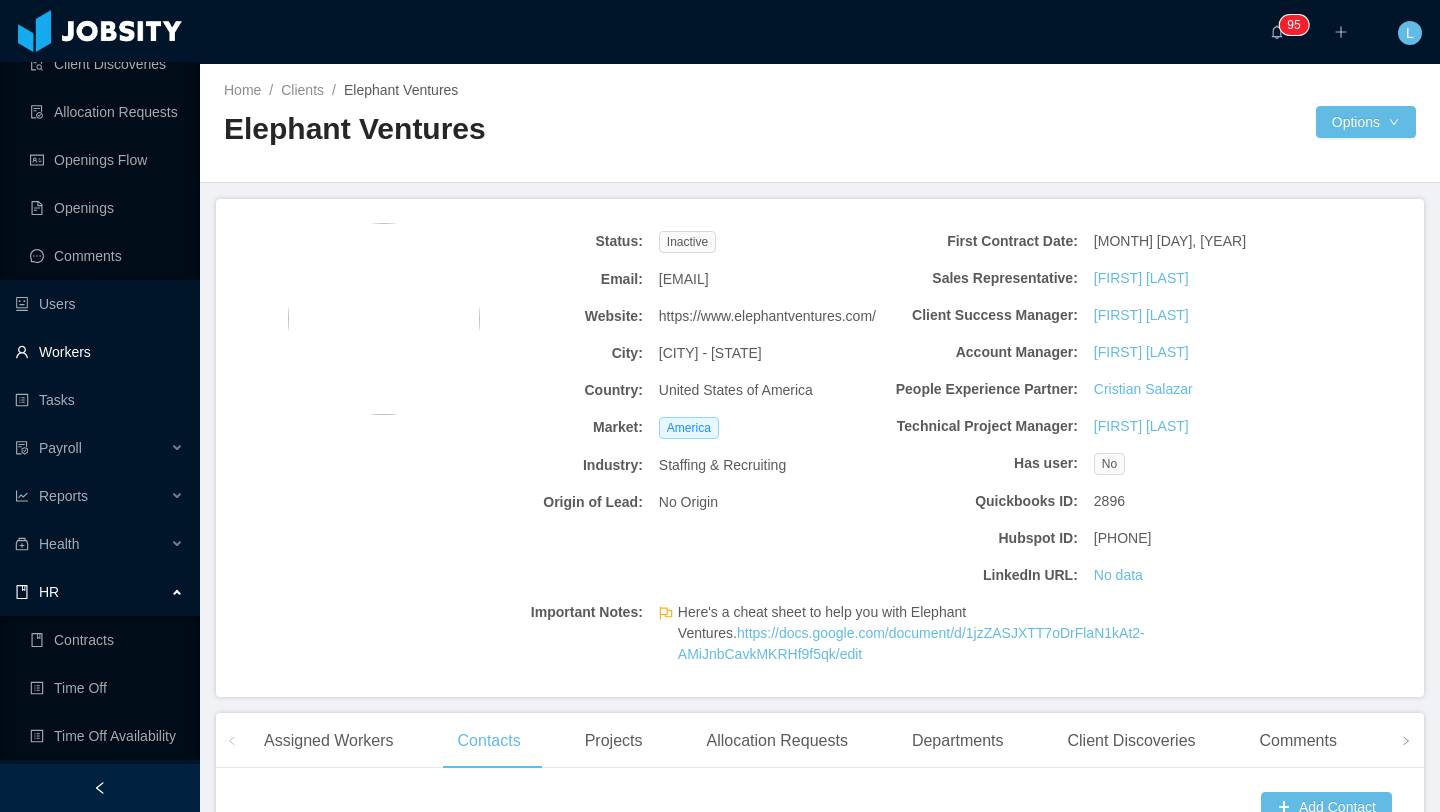 click on "Workers" at bounding box center (99, 352) 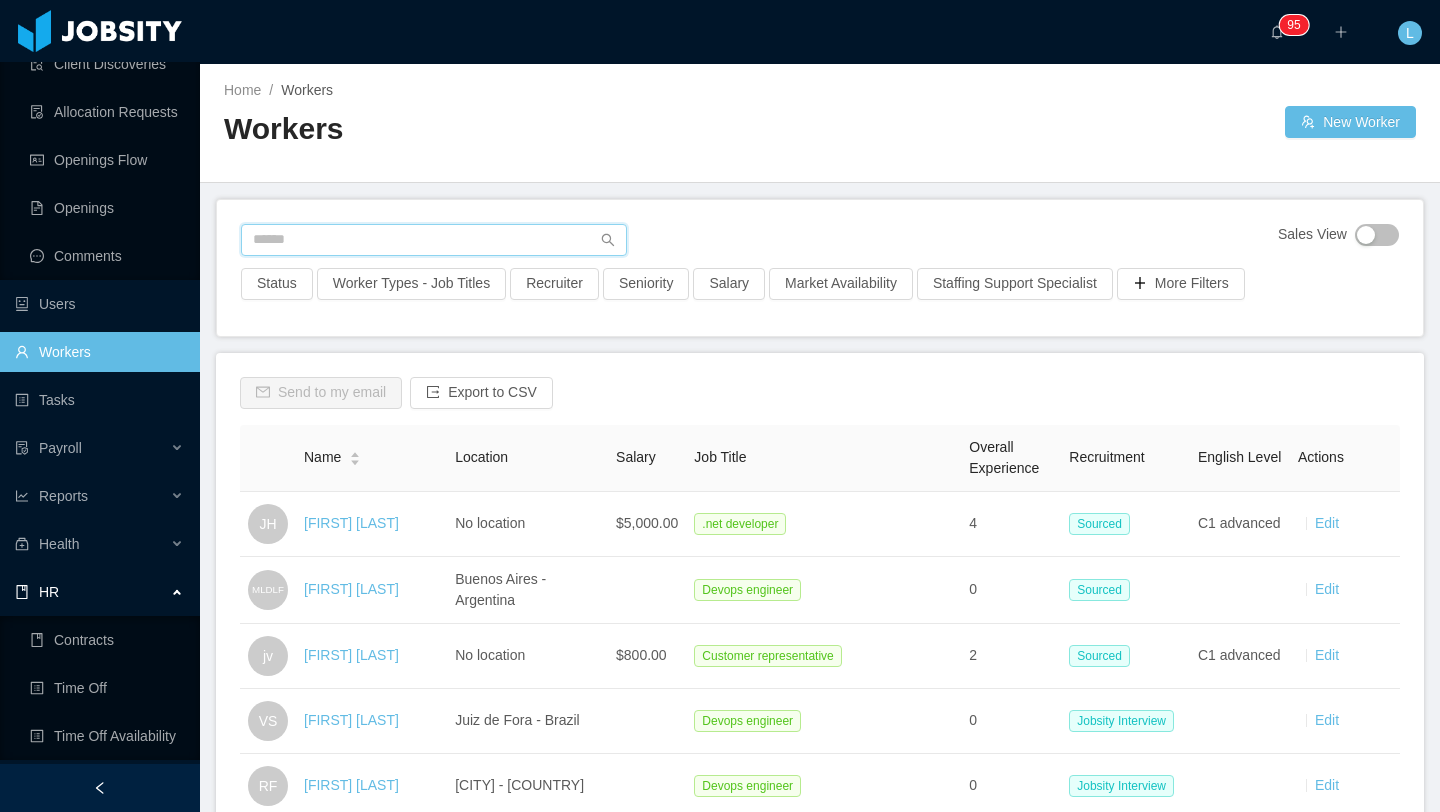 click at bounding box center (434, 240) 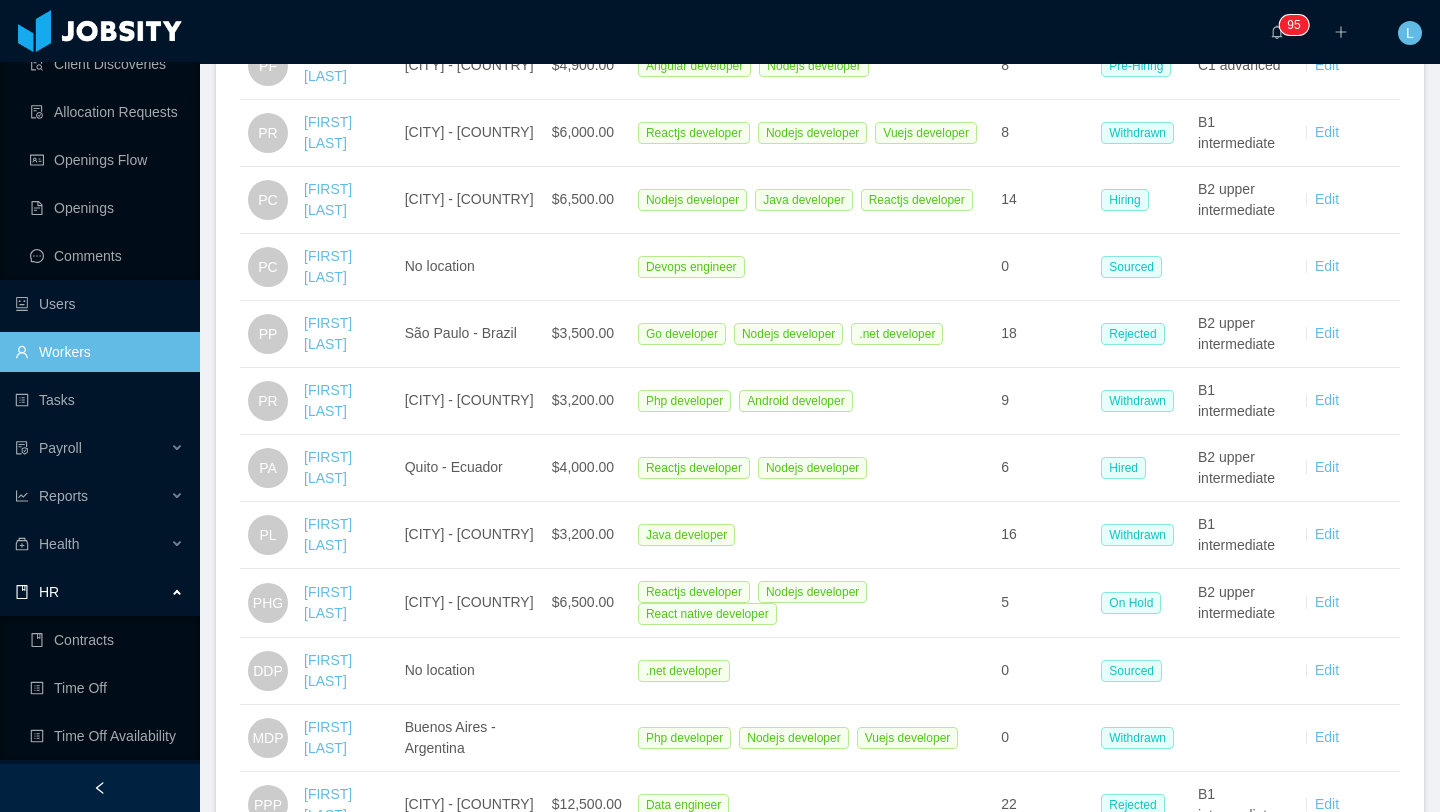 scroll, scrollTop: 728, scrollLeft: 0, axis: vertical 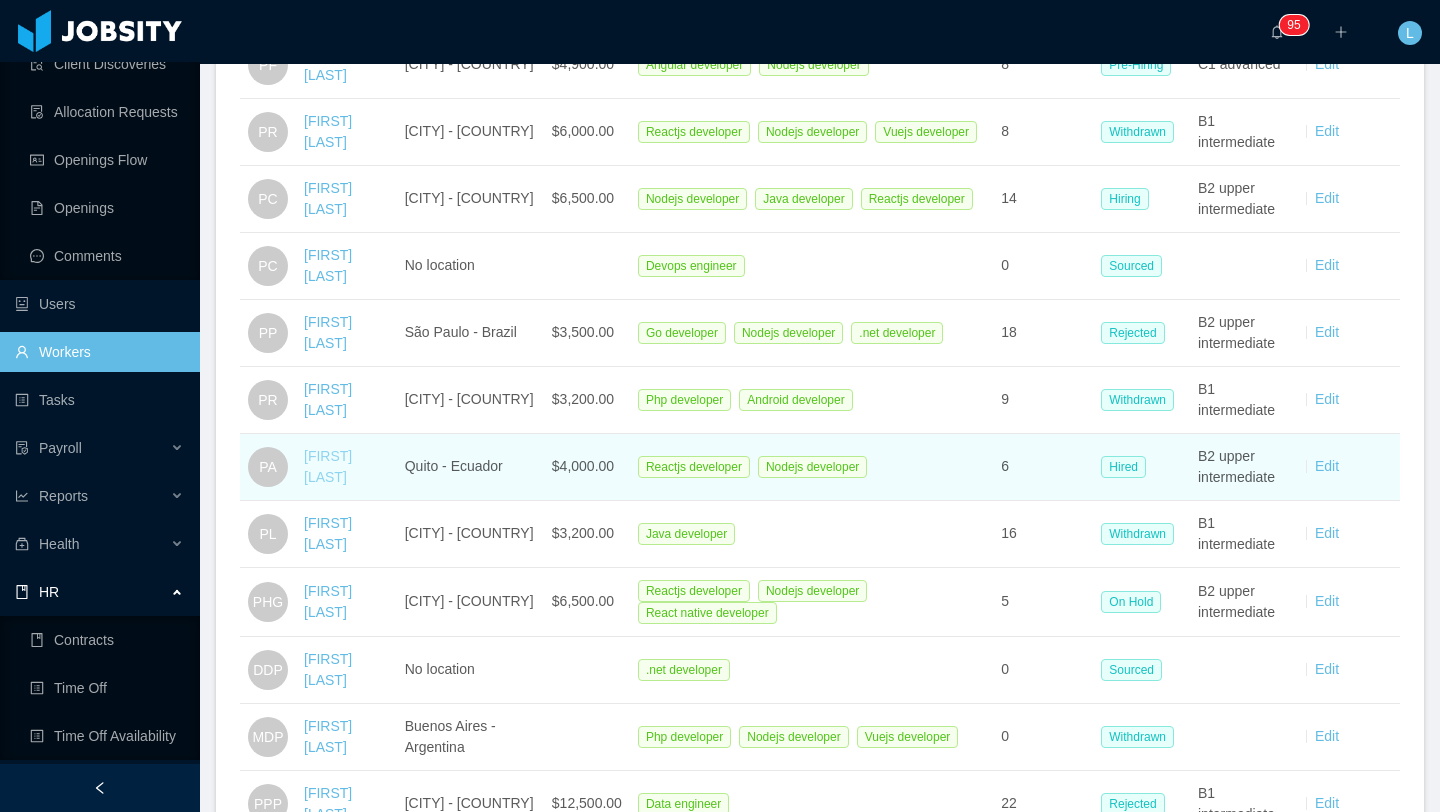 type on "*****" 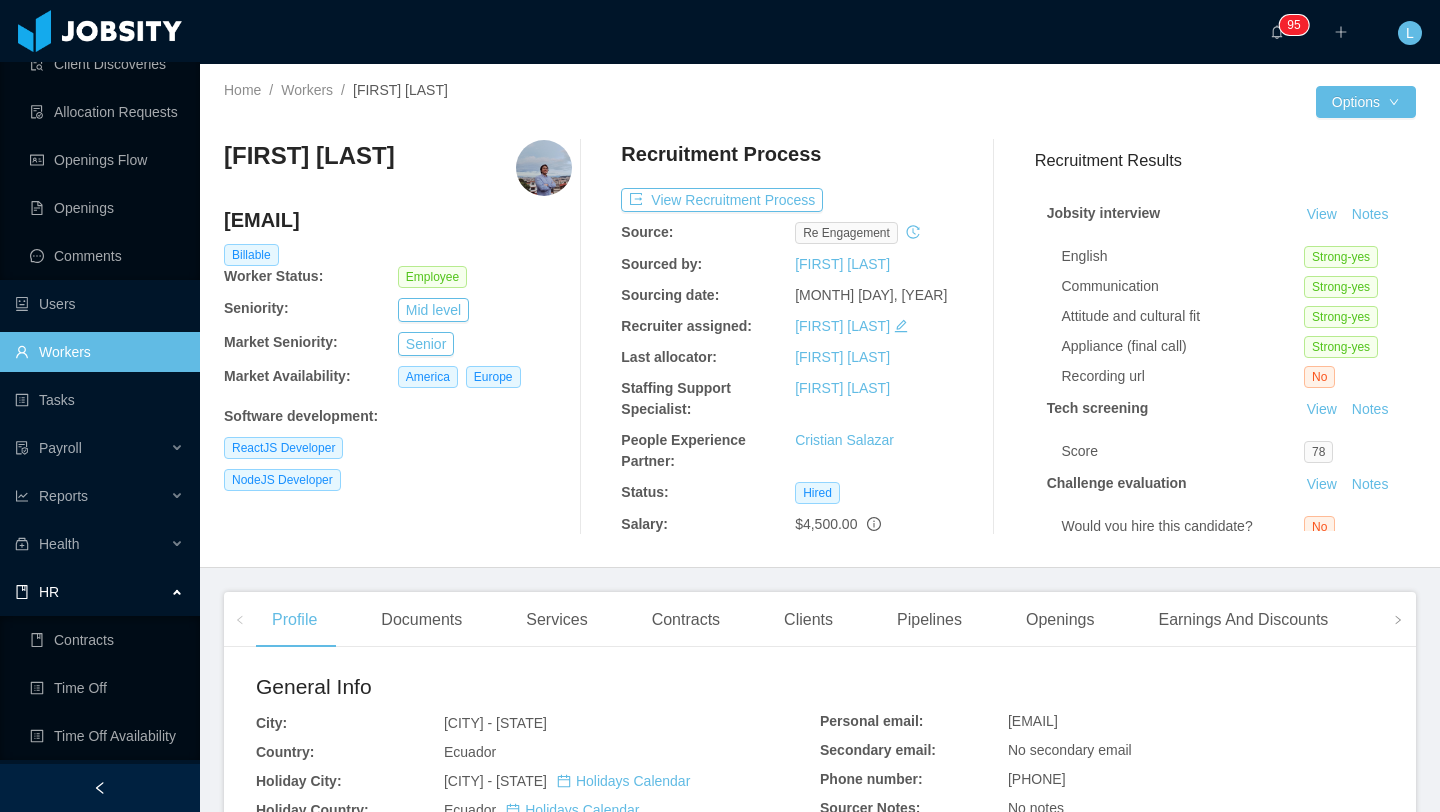 scroll, scrollTop: 24, scrollLeft: 0, axis: vertical 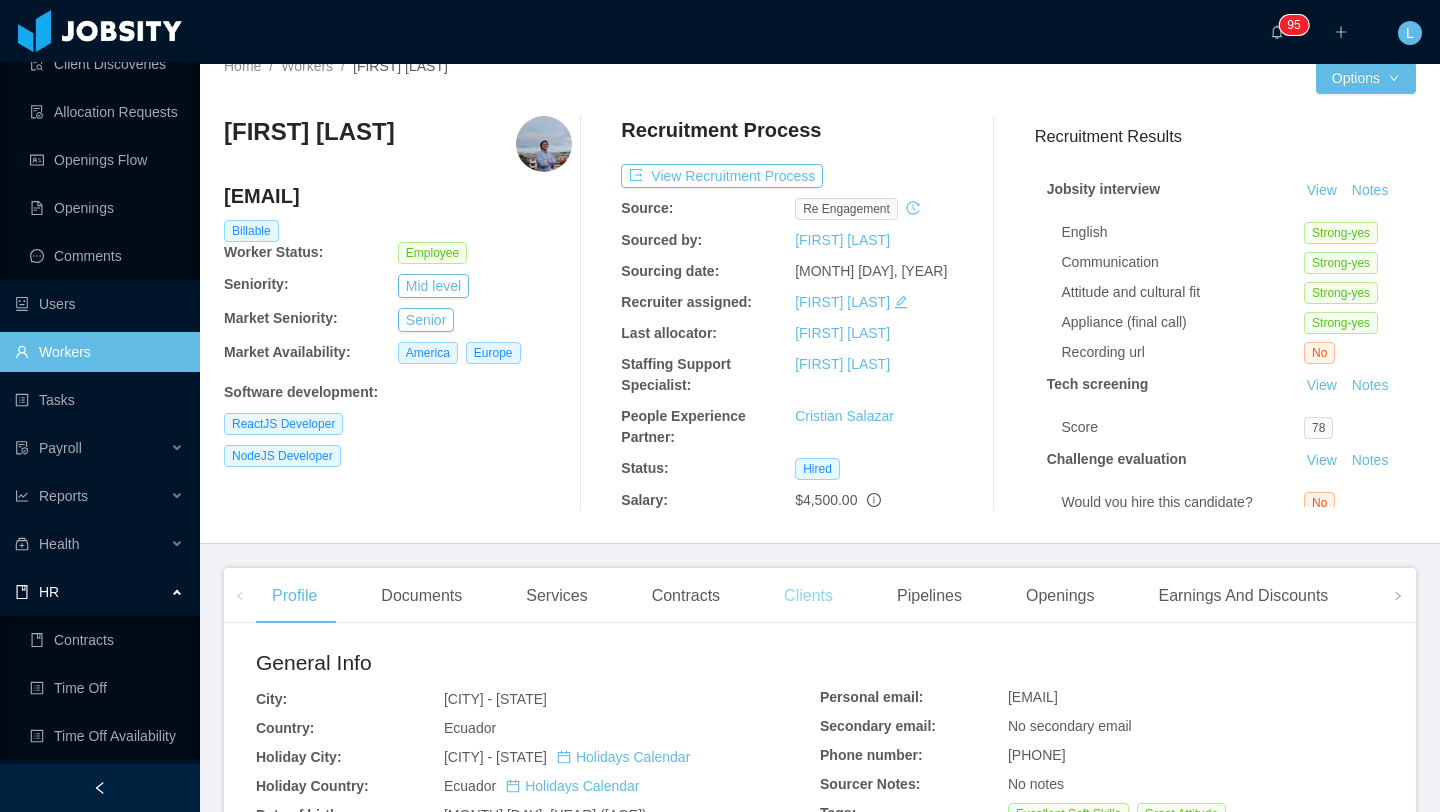 click on "Clients" at bounding box center [808, 596] 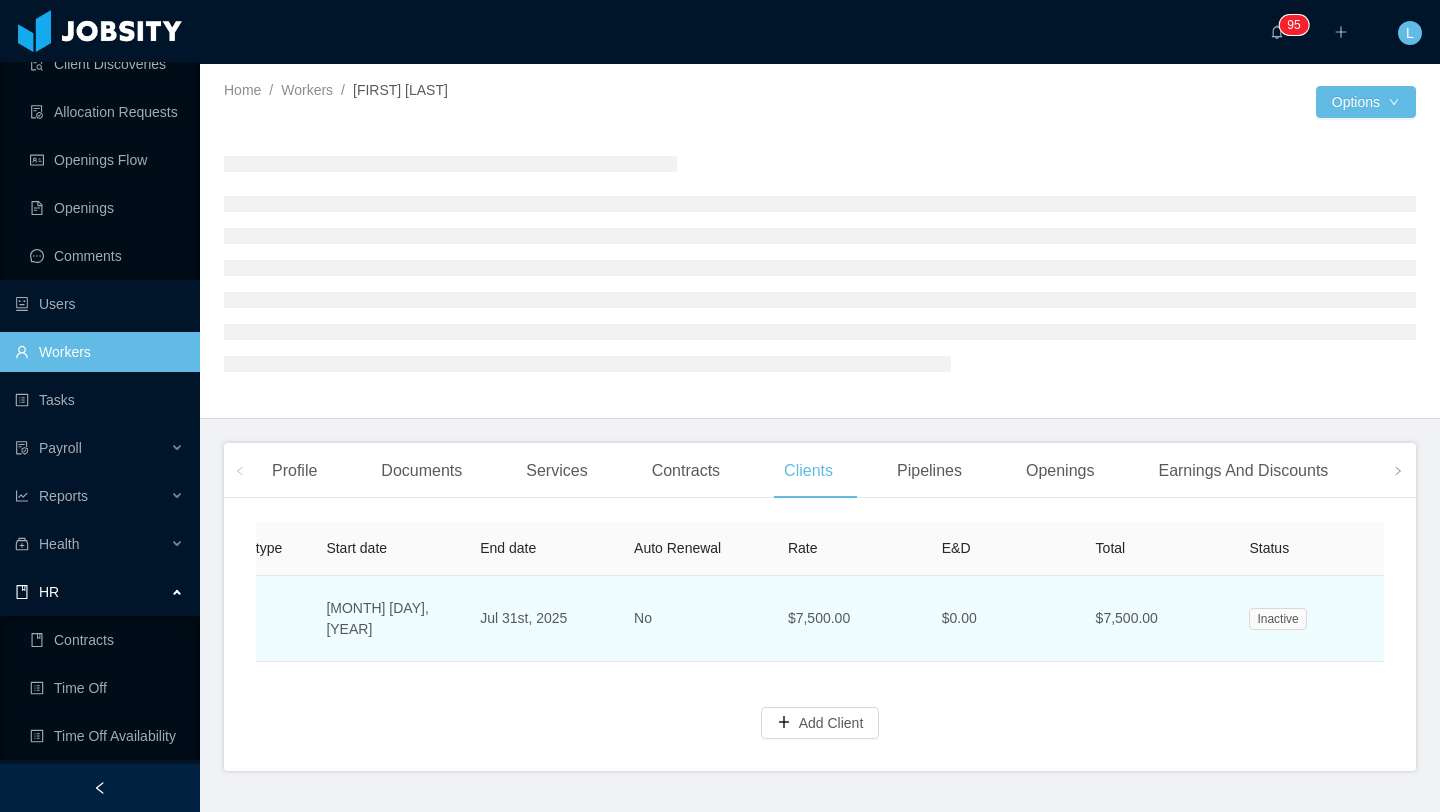 scroll, scrollTop: 0, scrollLeft: 872, axis: horizontal 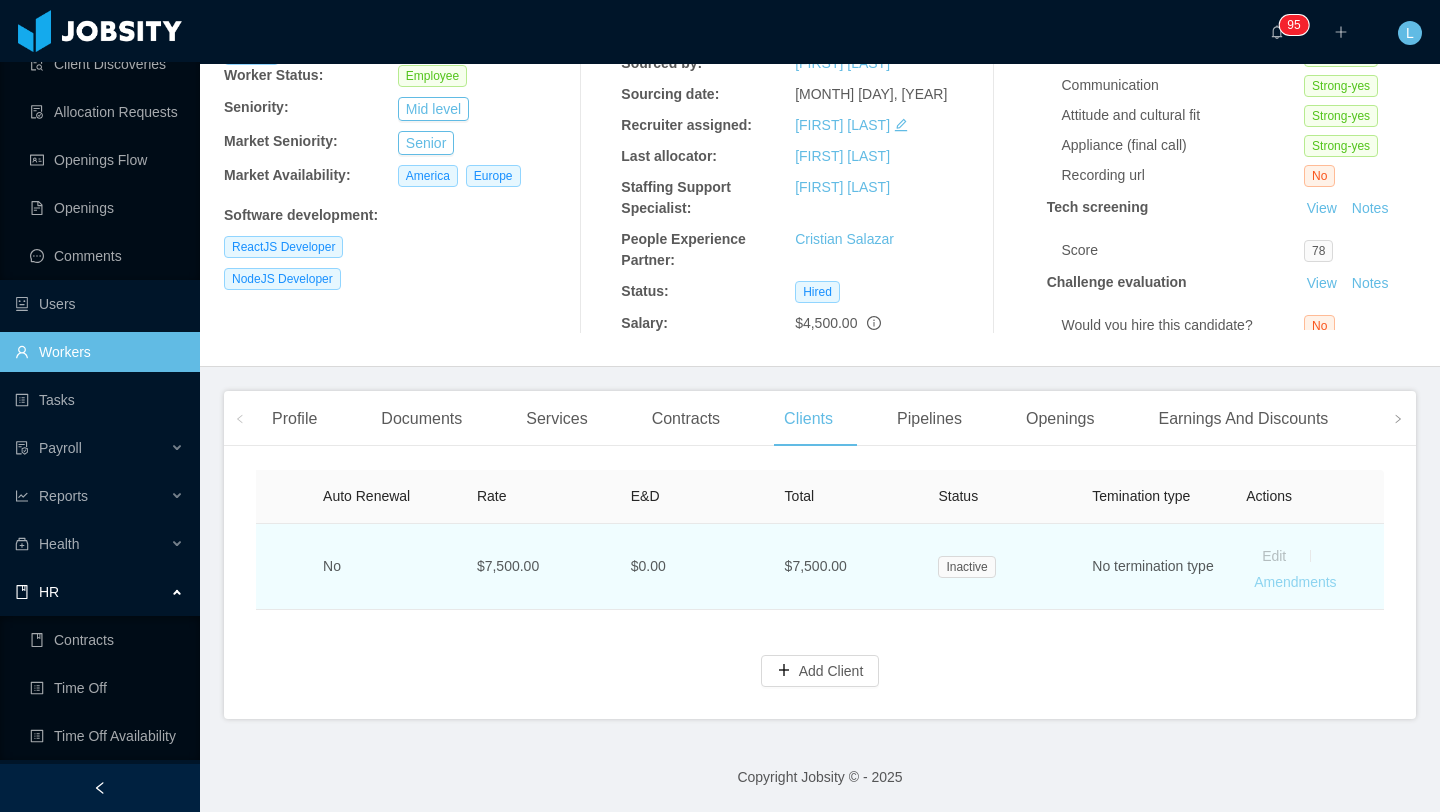 click on "Amendments" at bounding box center [1295, 582] 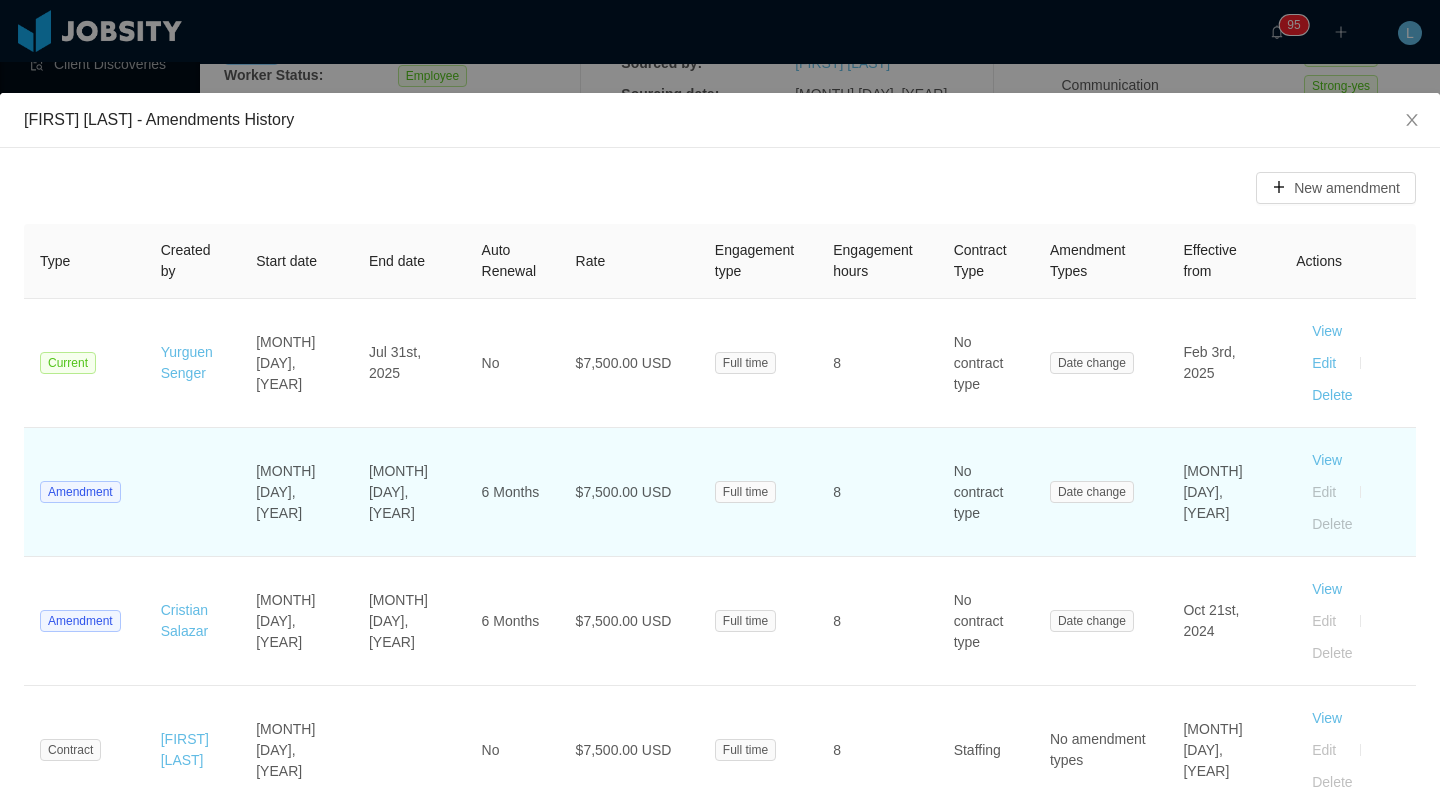 scroll, scrollTop: 0, scrollLeft: 0, axis: both 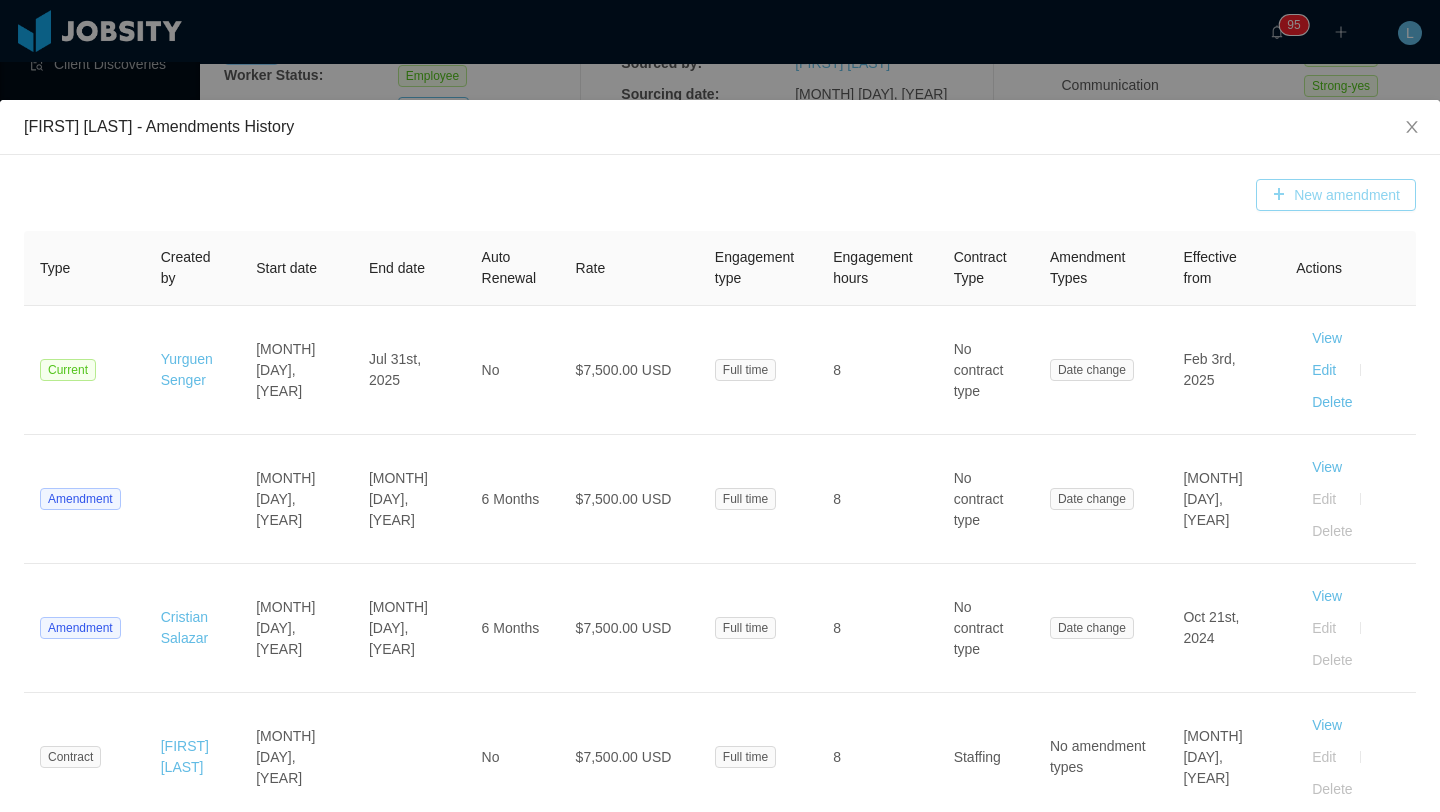 click on "New amendment" at bounding box center (1336, 195) 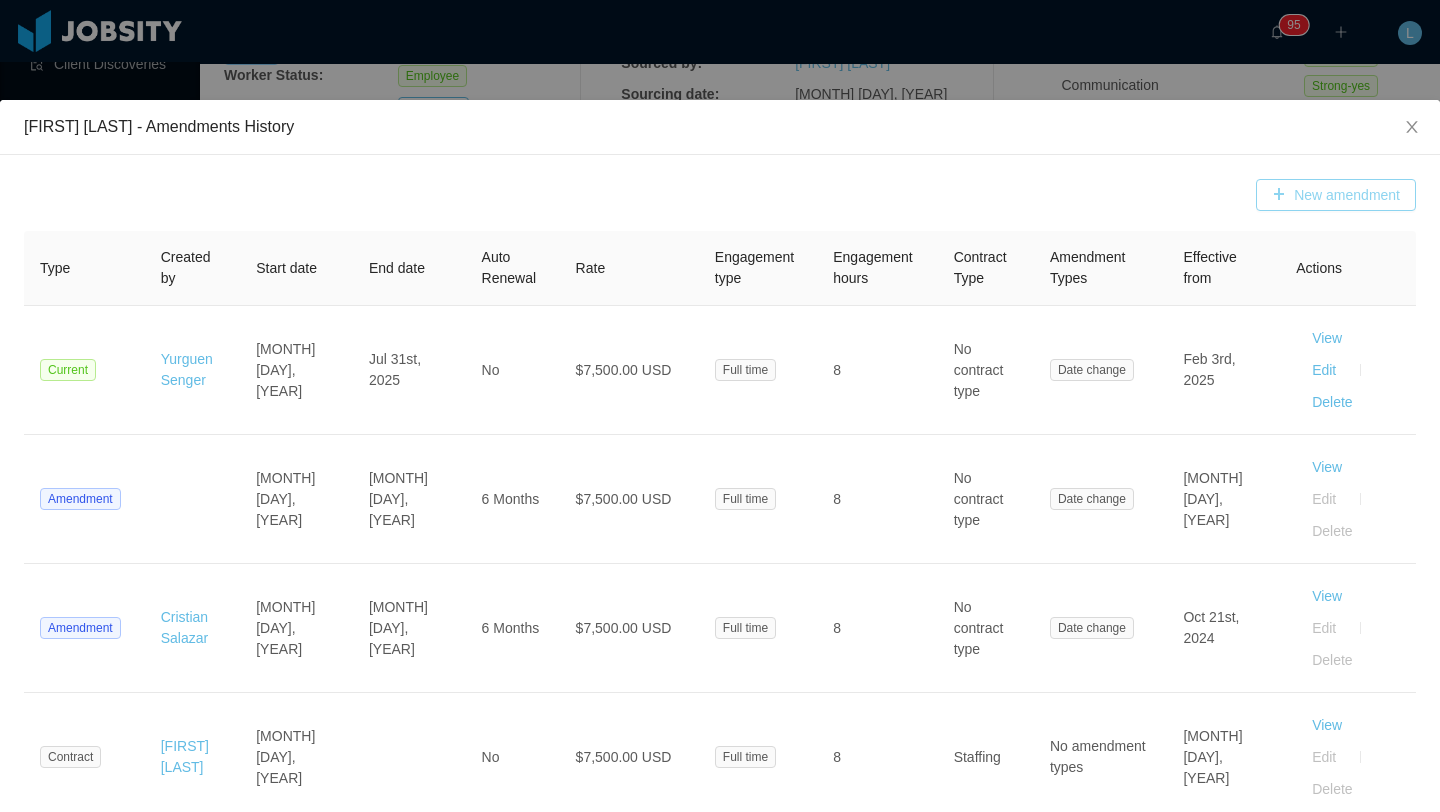 type 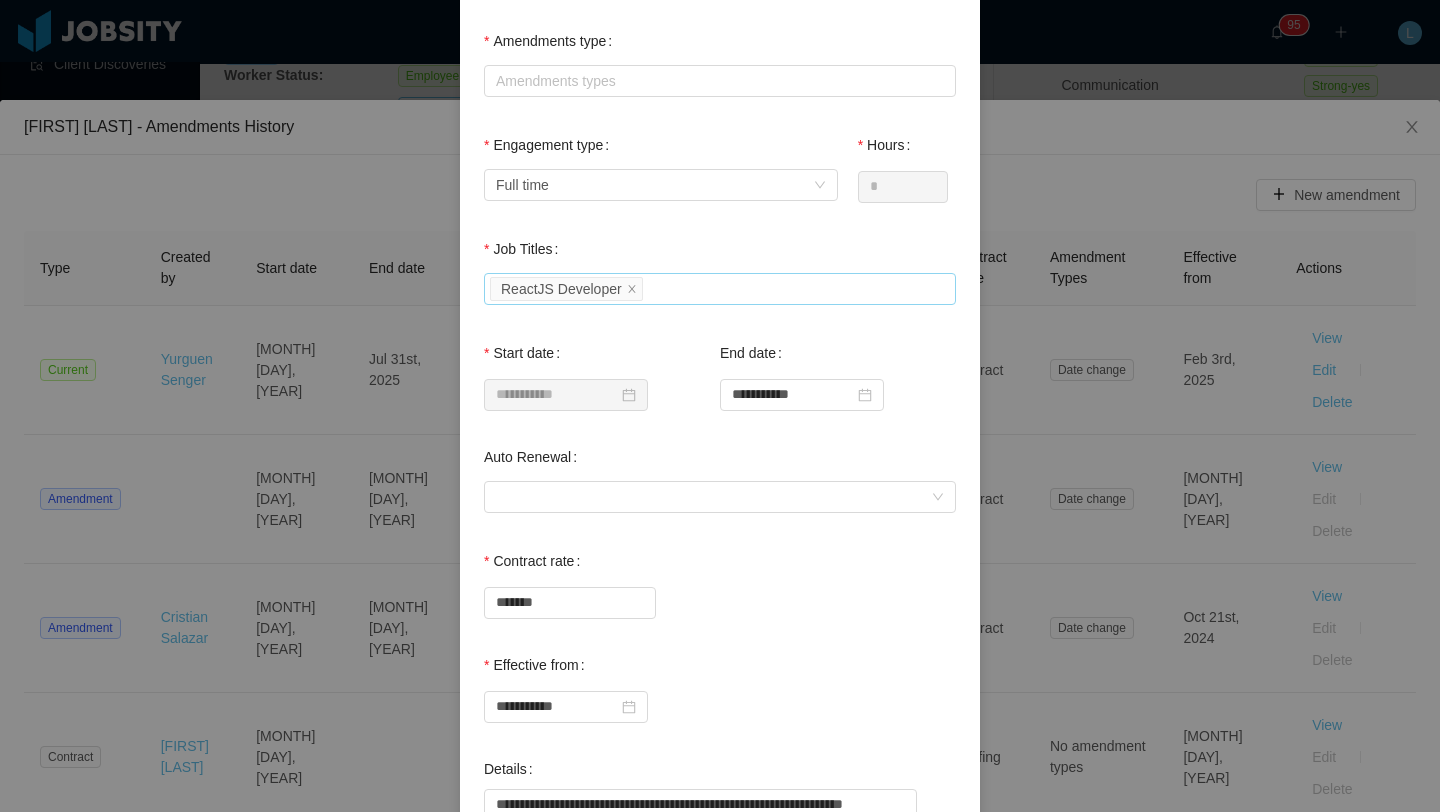 scroll, scrollTop: 246, scrollLeft: 0, axis: vertical 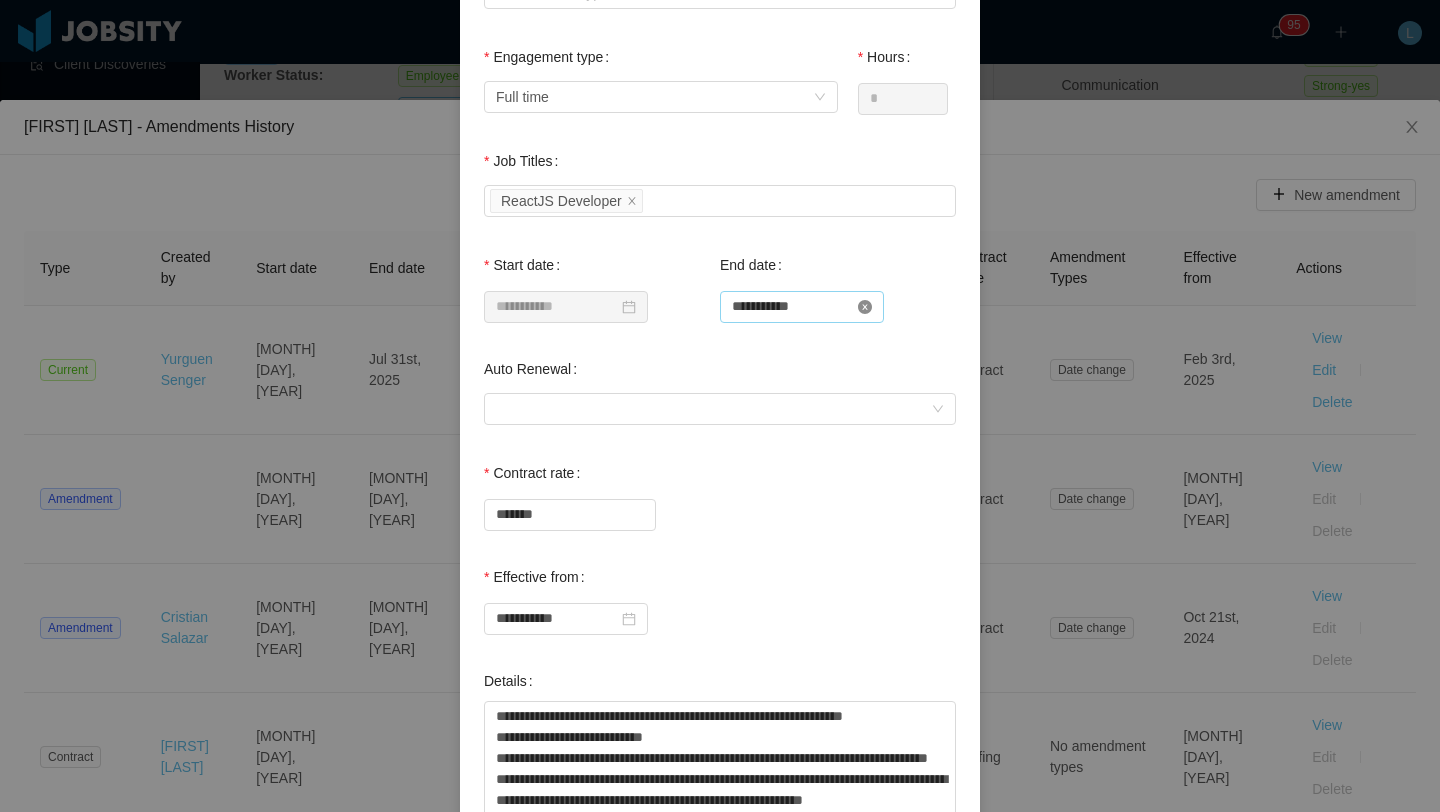 click 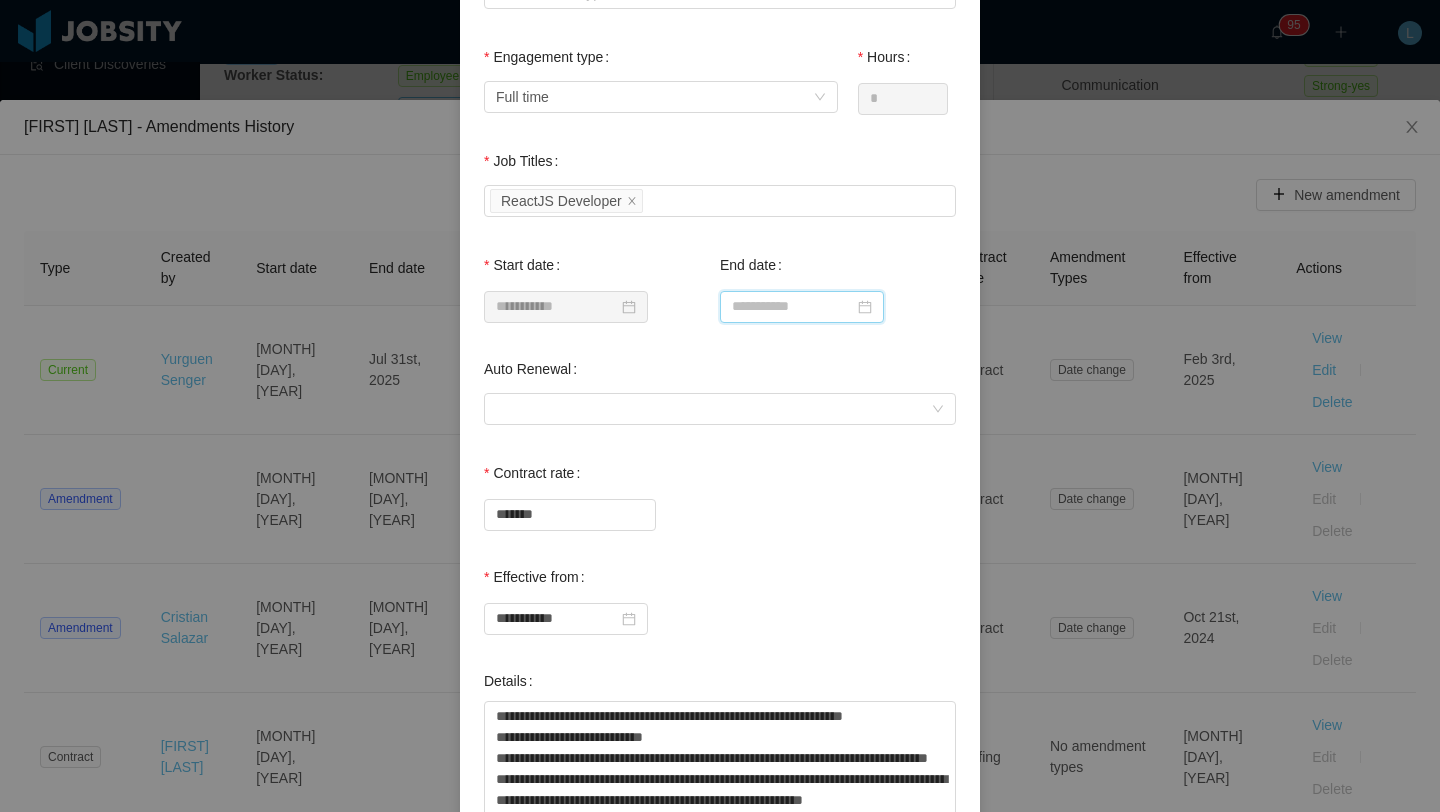 click at bounding box center [802, 307] 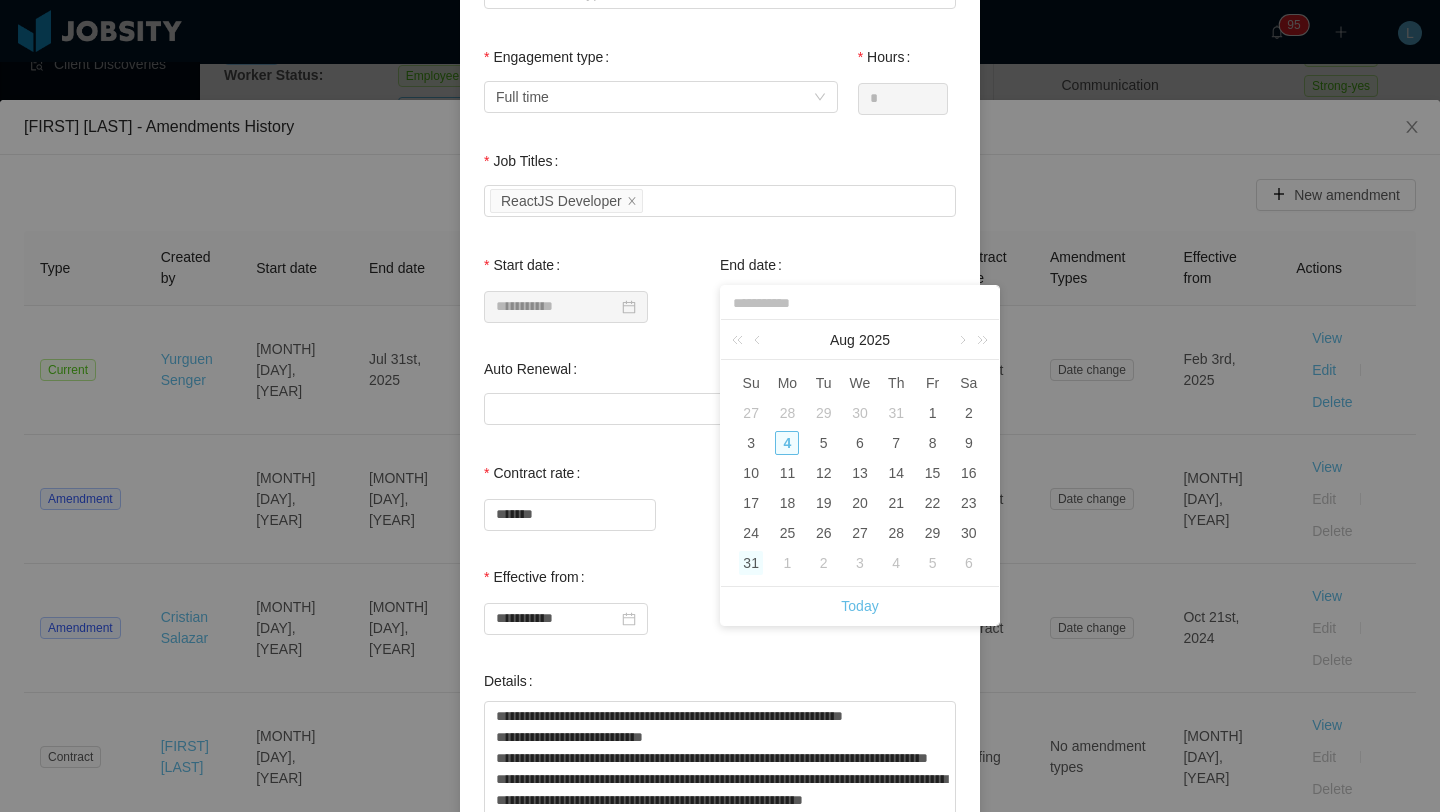 click on "31" at bounding box center [751, 563] 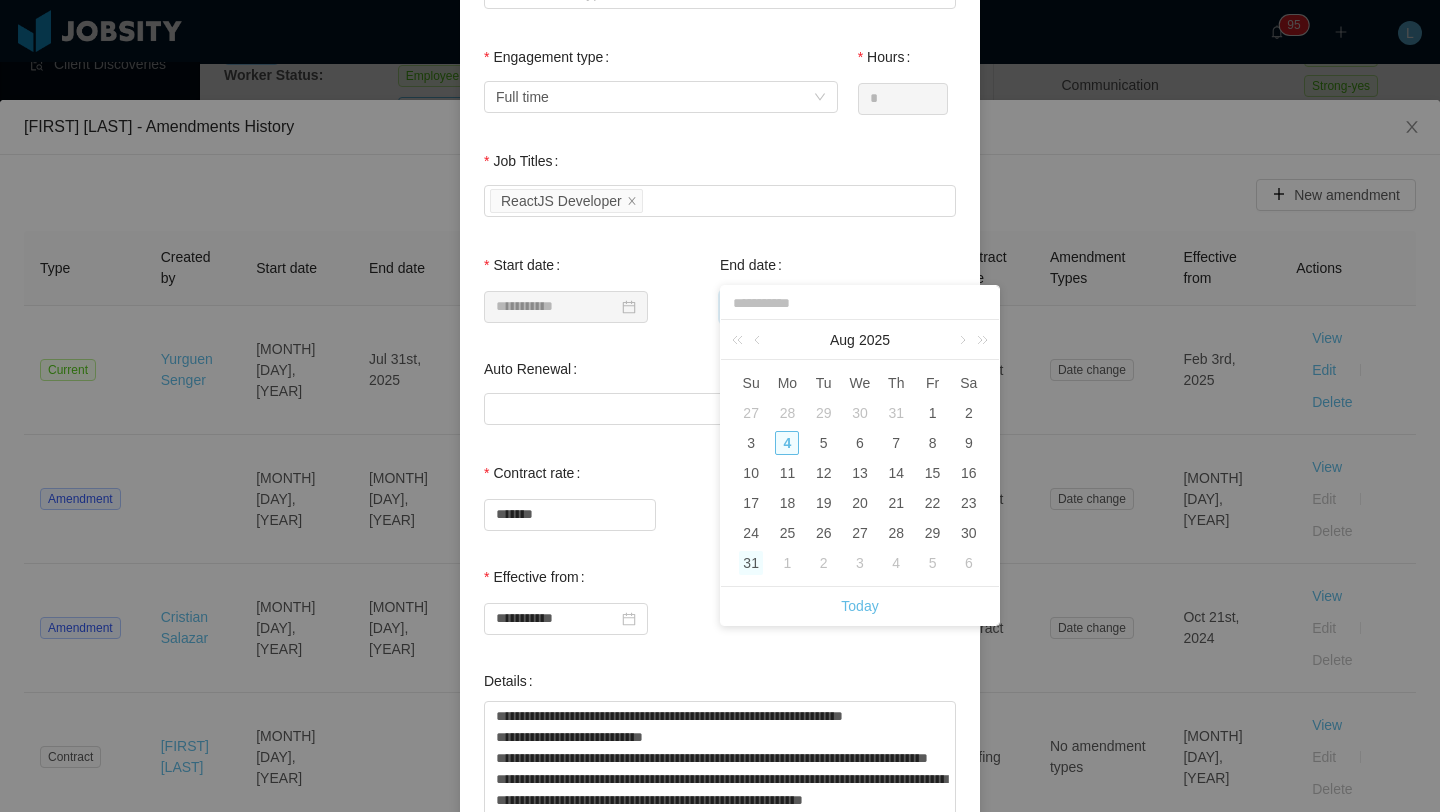 type on "**********" 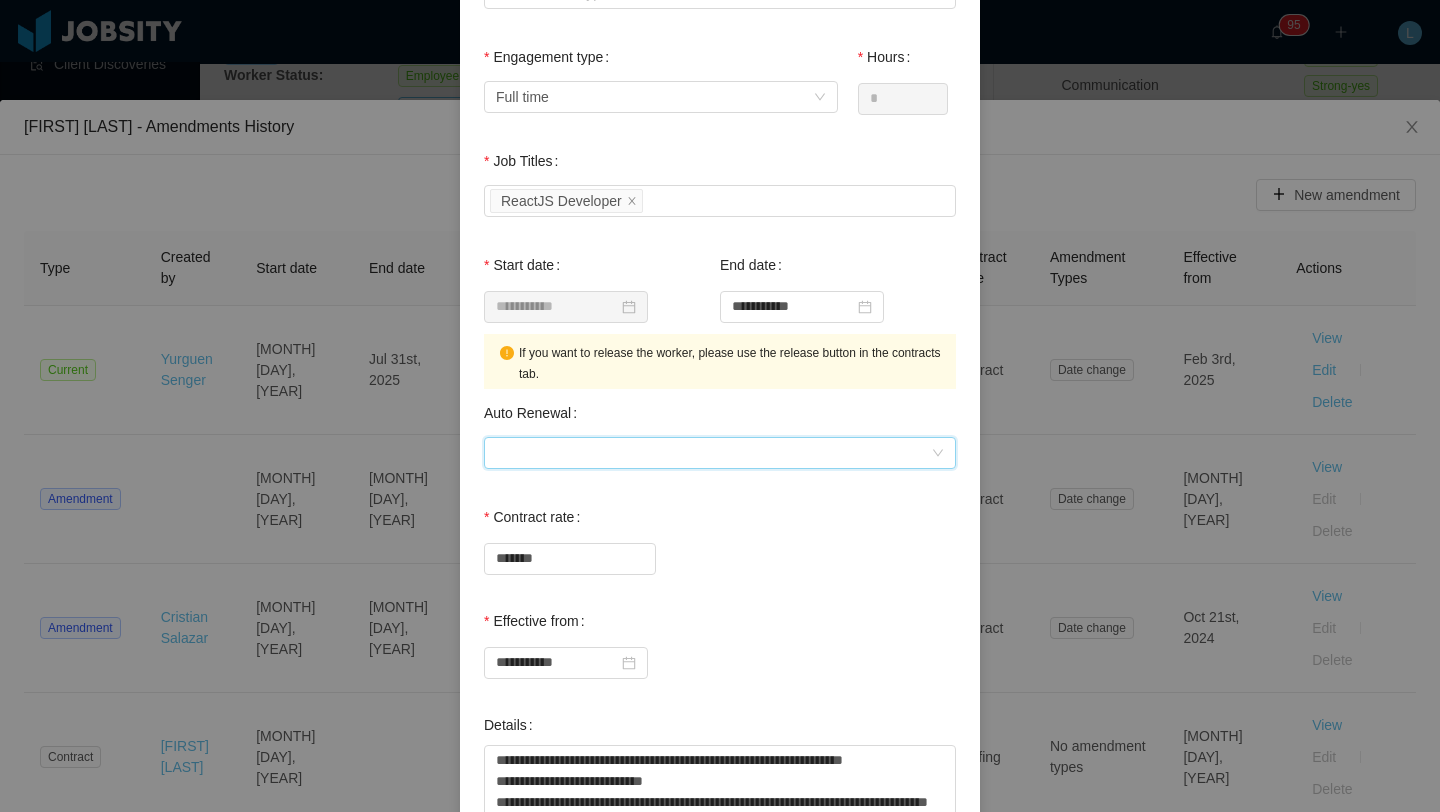 click at bounding box center (713, 453) 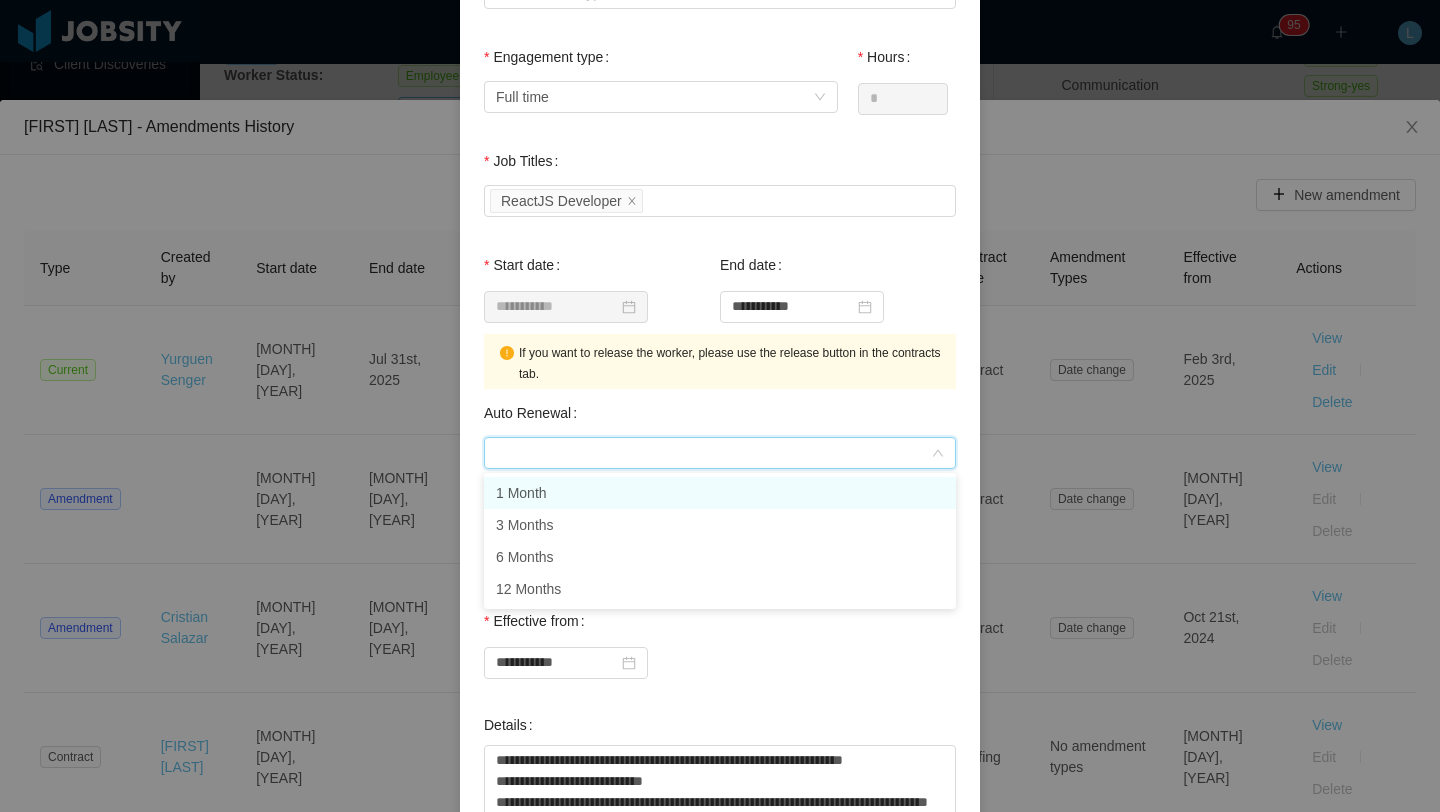 click on "1 Month" at bounding box center (720, 493) 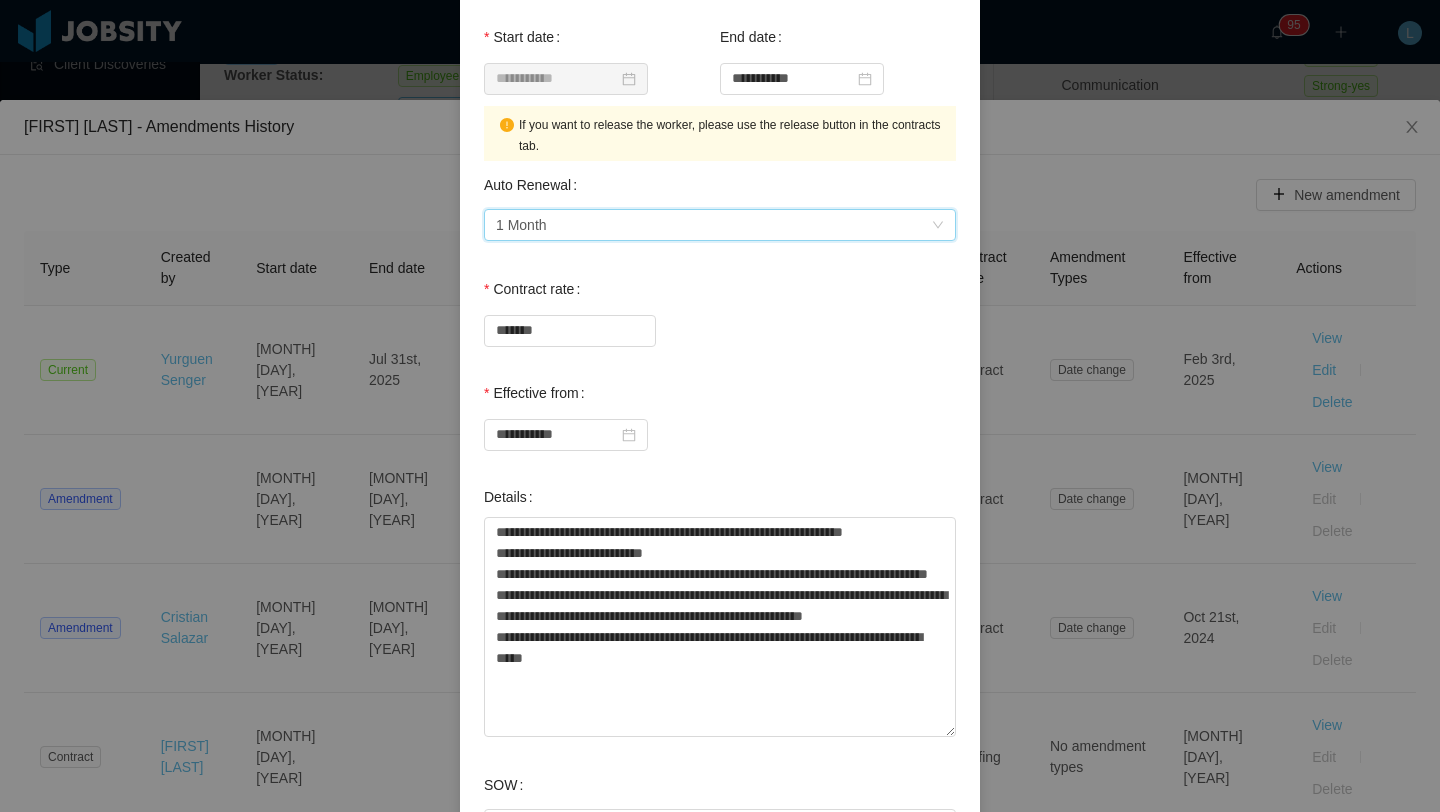scroll, scrollTop: 632, scrollLeft: 0, axis: vertical 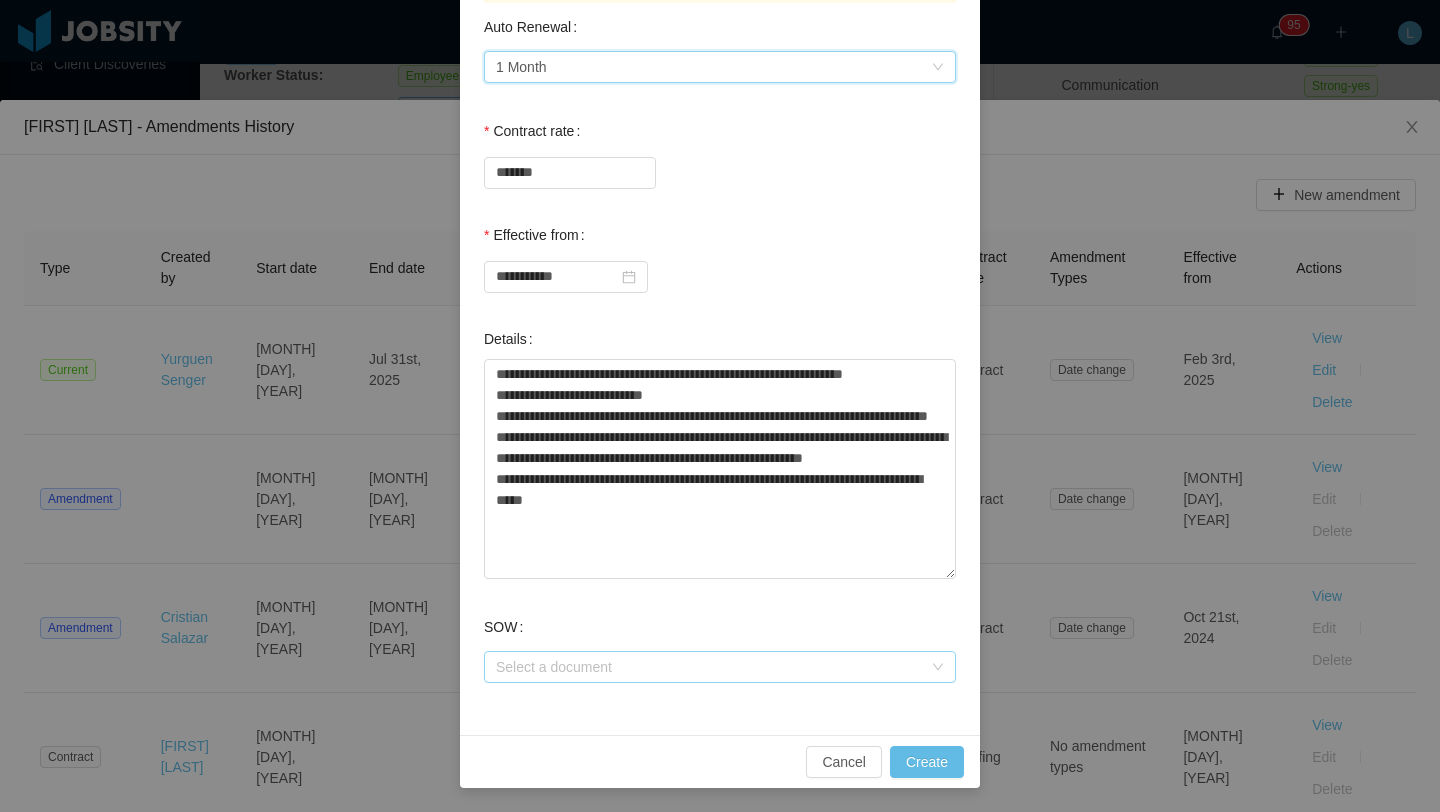 click on "Select a document" at bounding box center [709, 667] 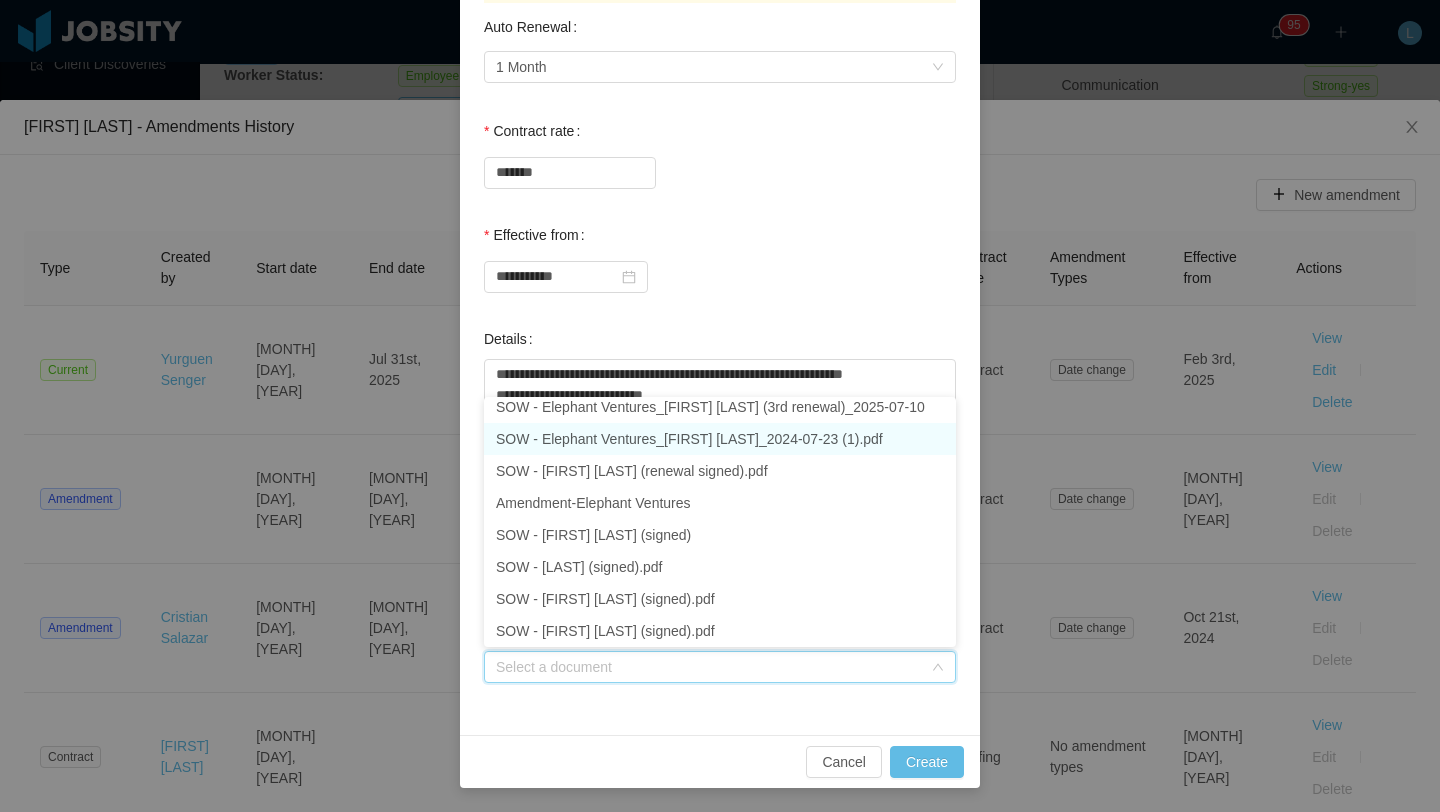 scroll, scrollTop: 0, scrollLeft: 0, axis: both 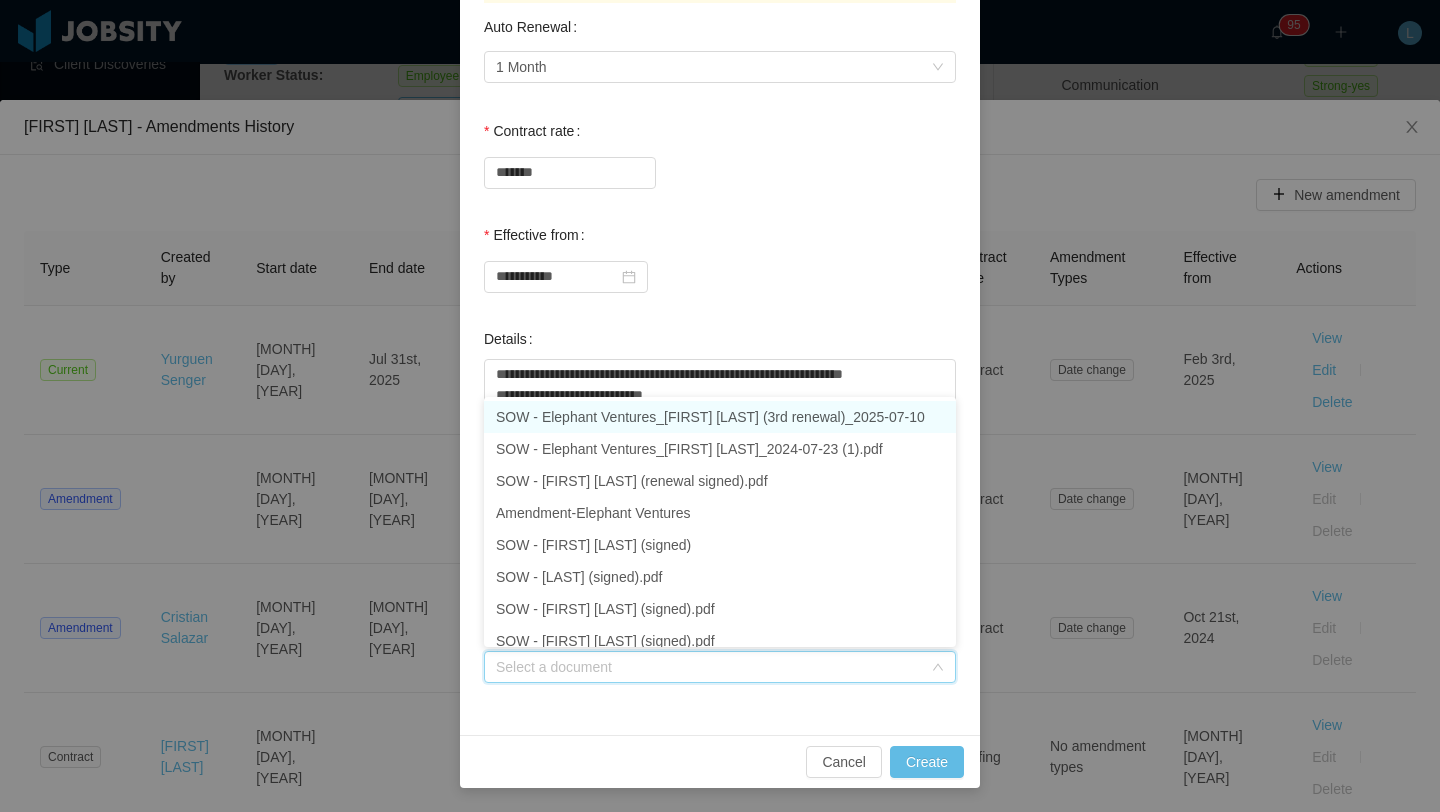 click on "SOW - Elephant Ventures_[FIRST] [LAST] (3rd renewal)_2025-07-10" at bounding box center (720, 417) 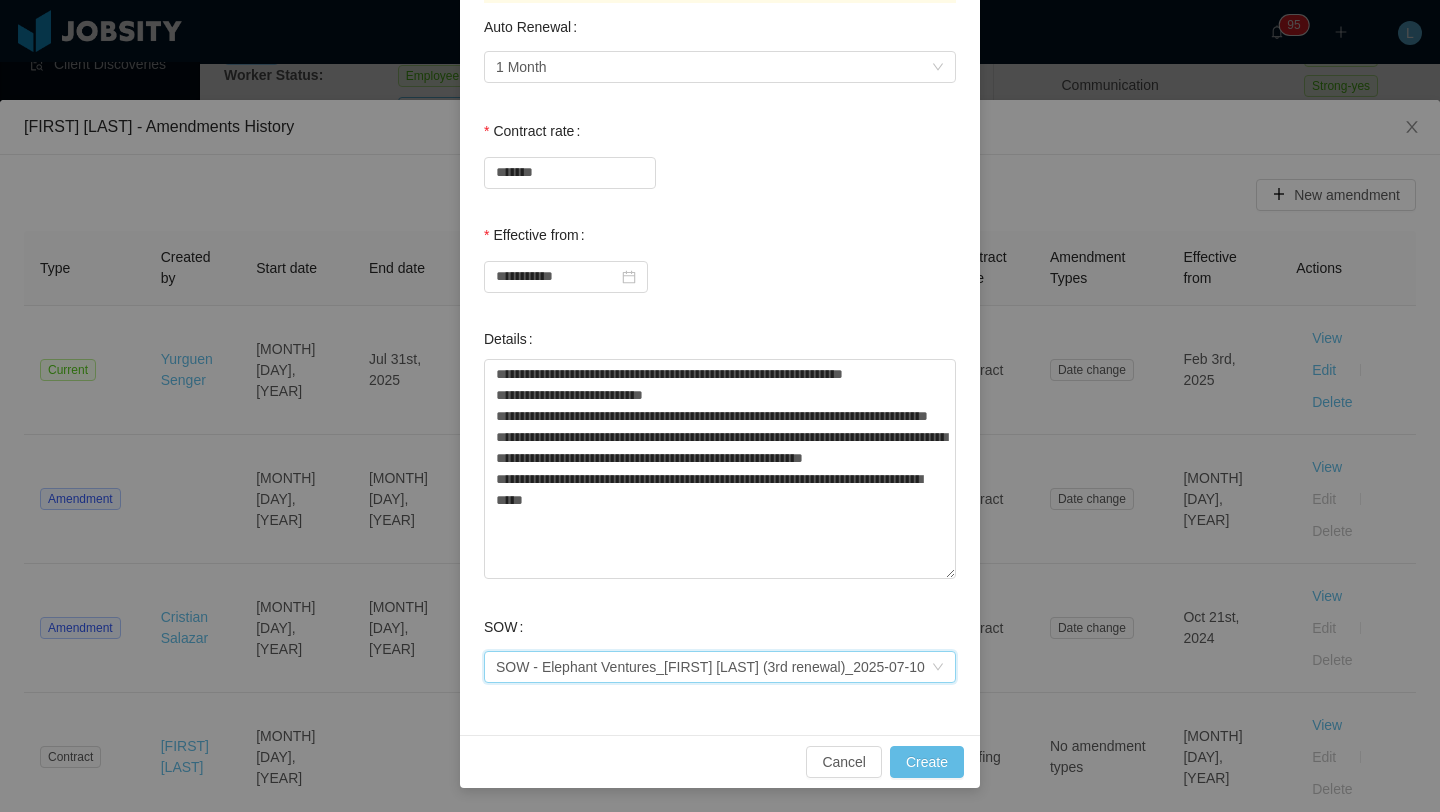 scroll, scrollTop: 531, scrollLeft: 0, axis: vertical 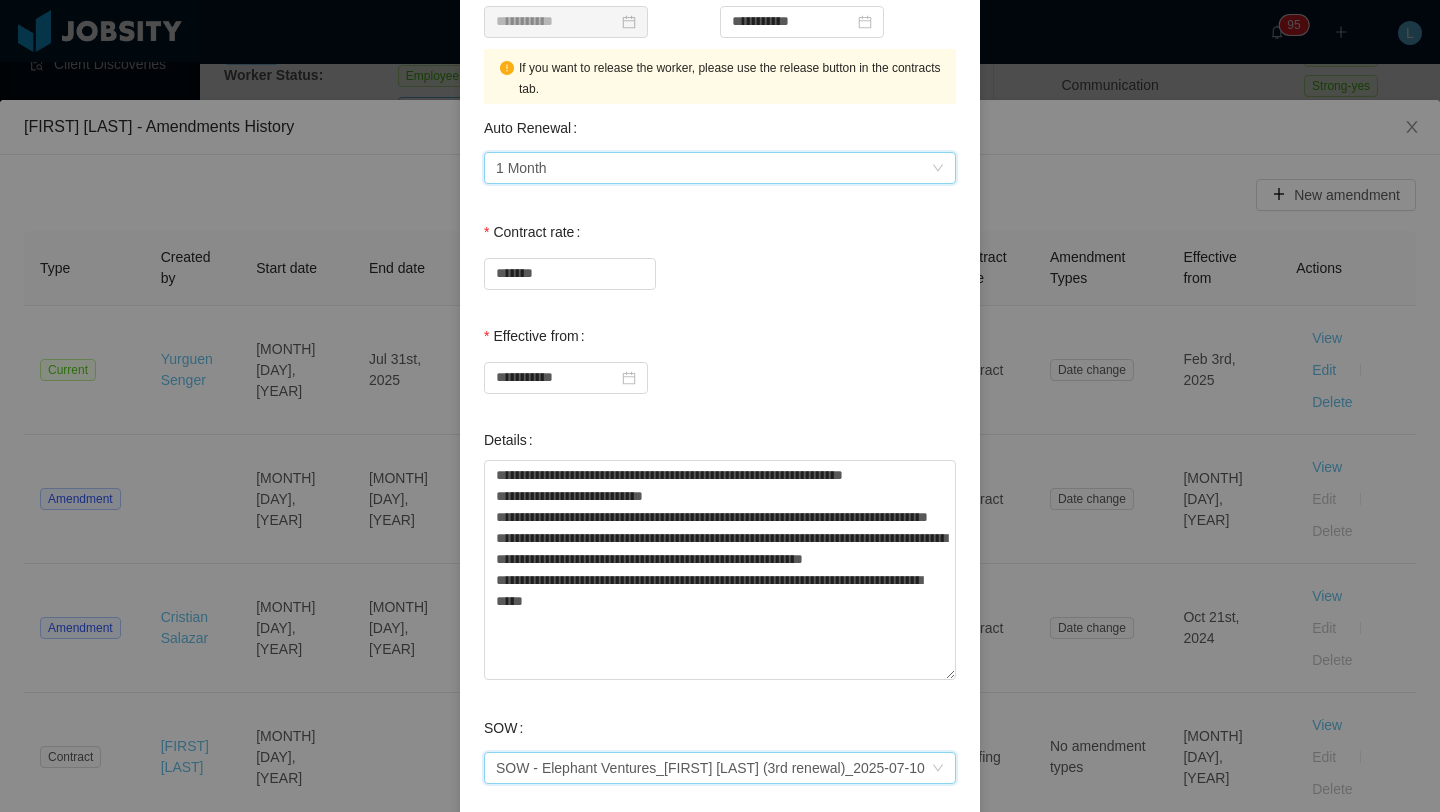 click on "1 Month" at bounding box center (713, 168) 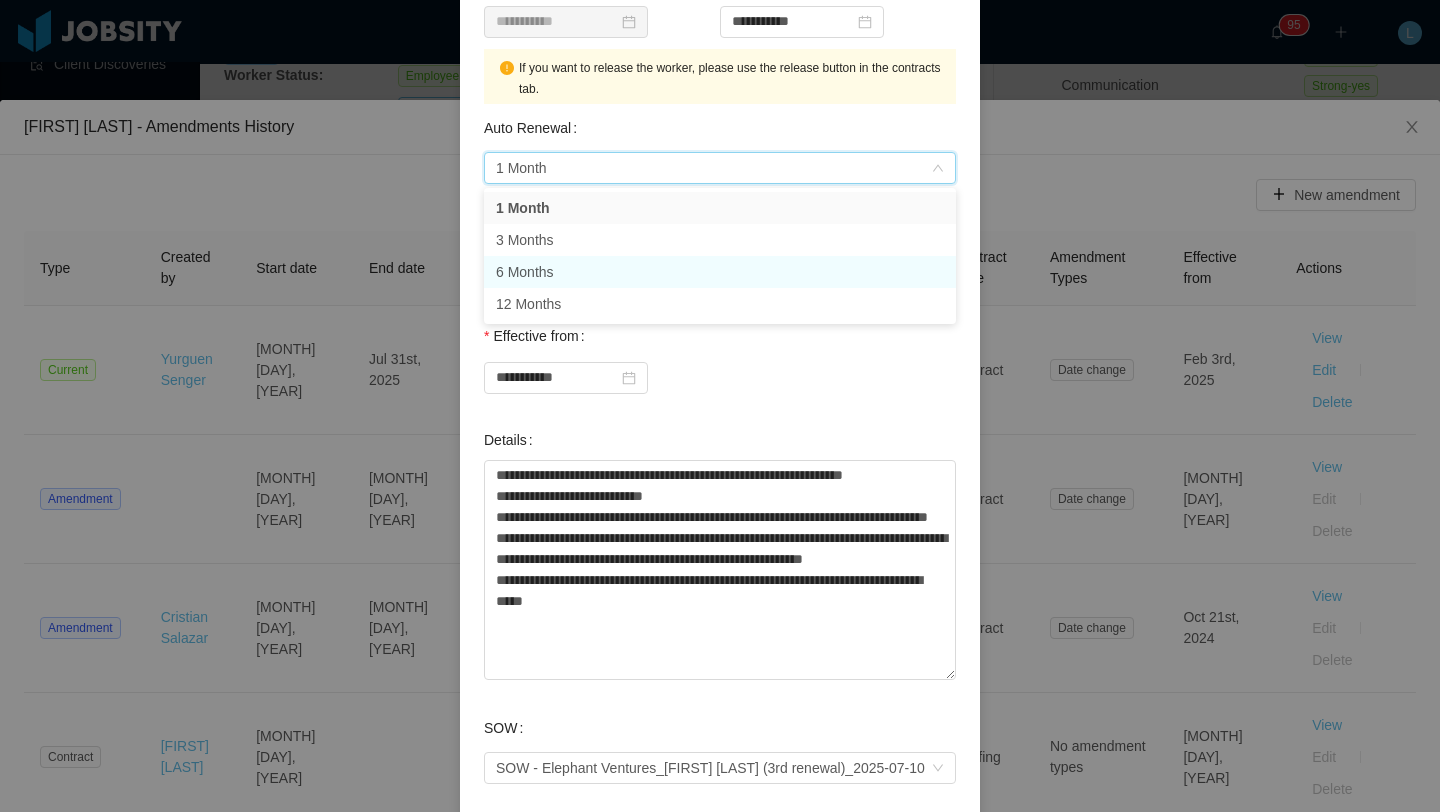 click on "6 Months" at bounding box center [720, 272] 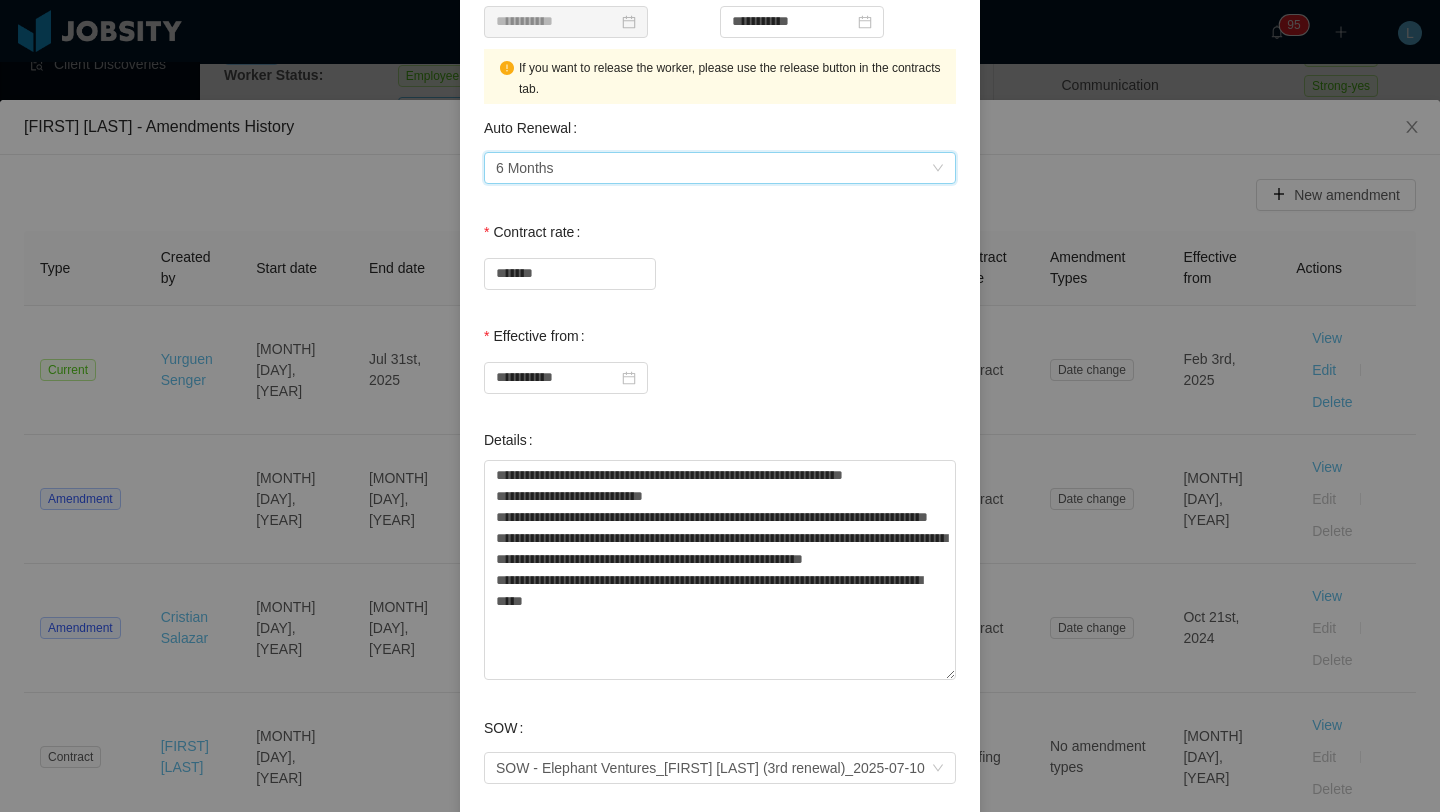 scroll, scrollTop: 632, scrollLeft: 0, axis: vertical 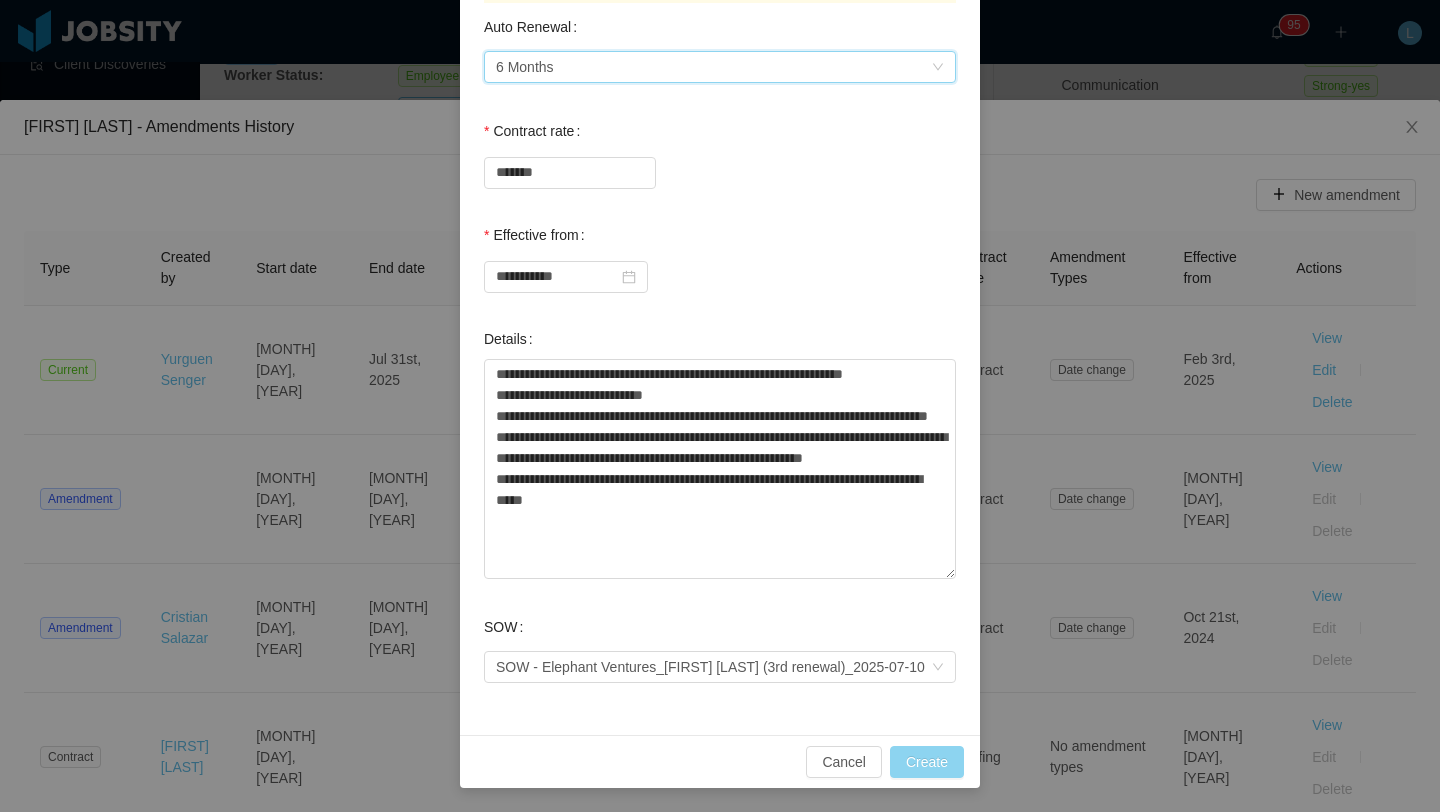 click on "Create" at bounding box center [927, 762] 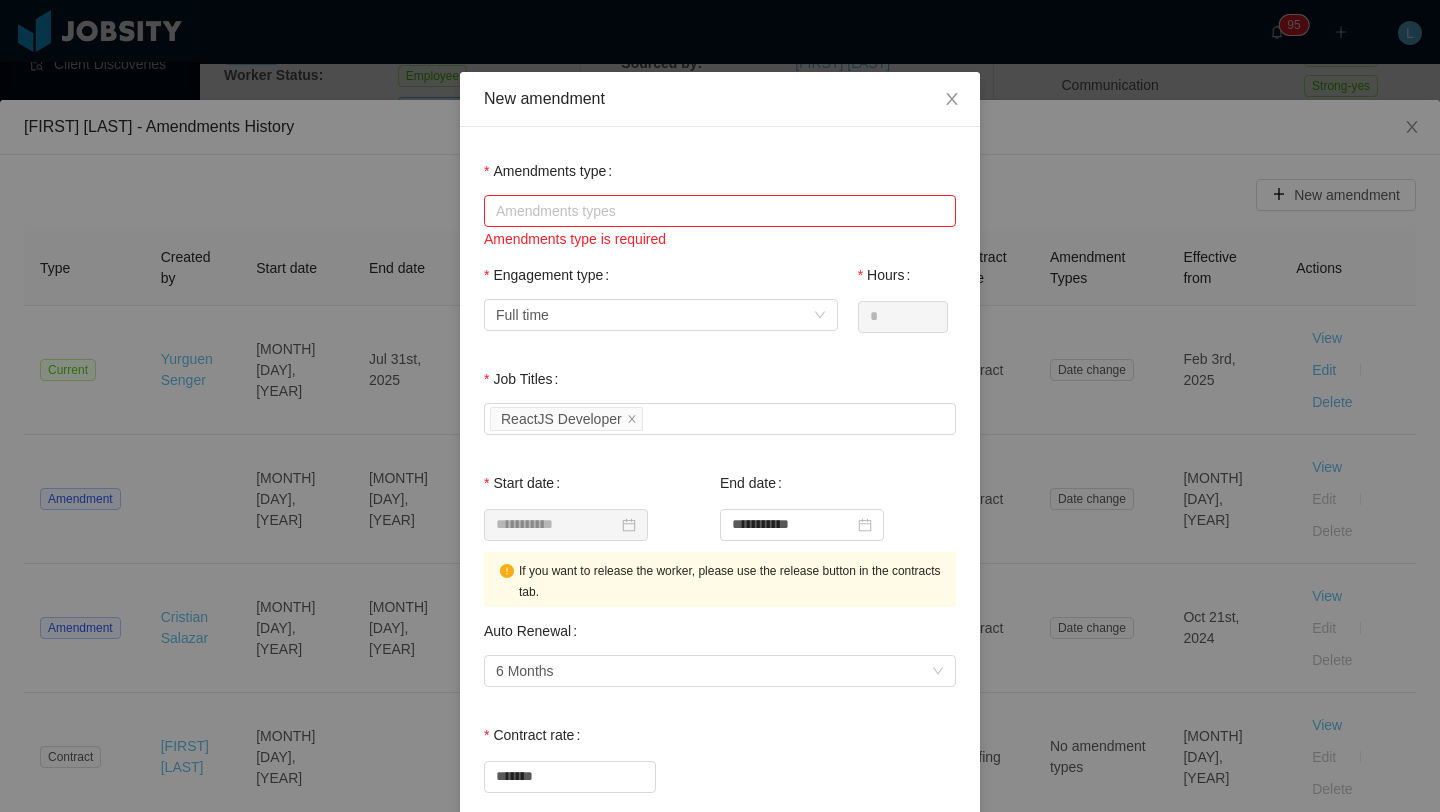 scroll, scrollTop: 0, scrollLeft: 0, axis: both 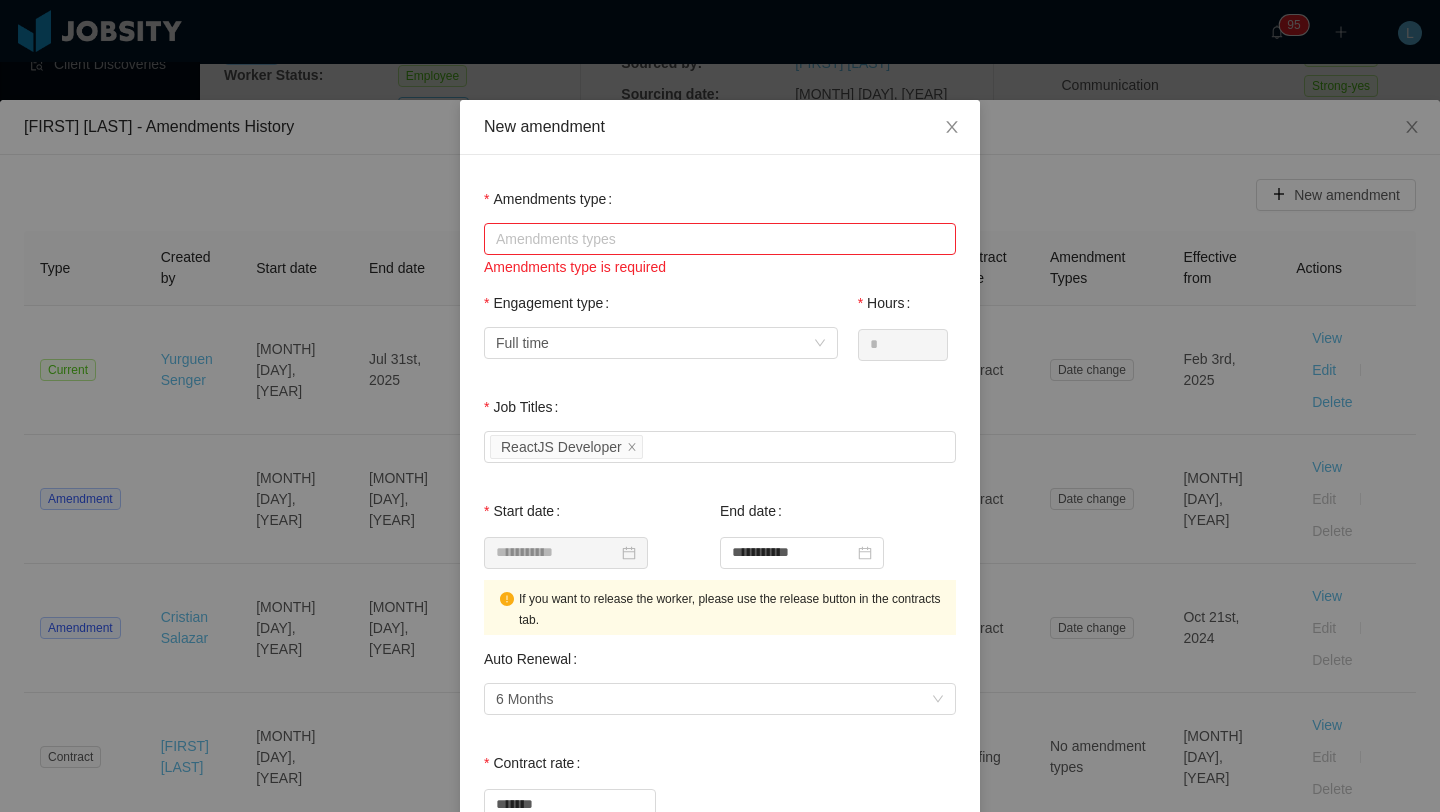 click on "Amendments types" at bounding box center (715, 239) 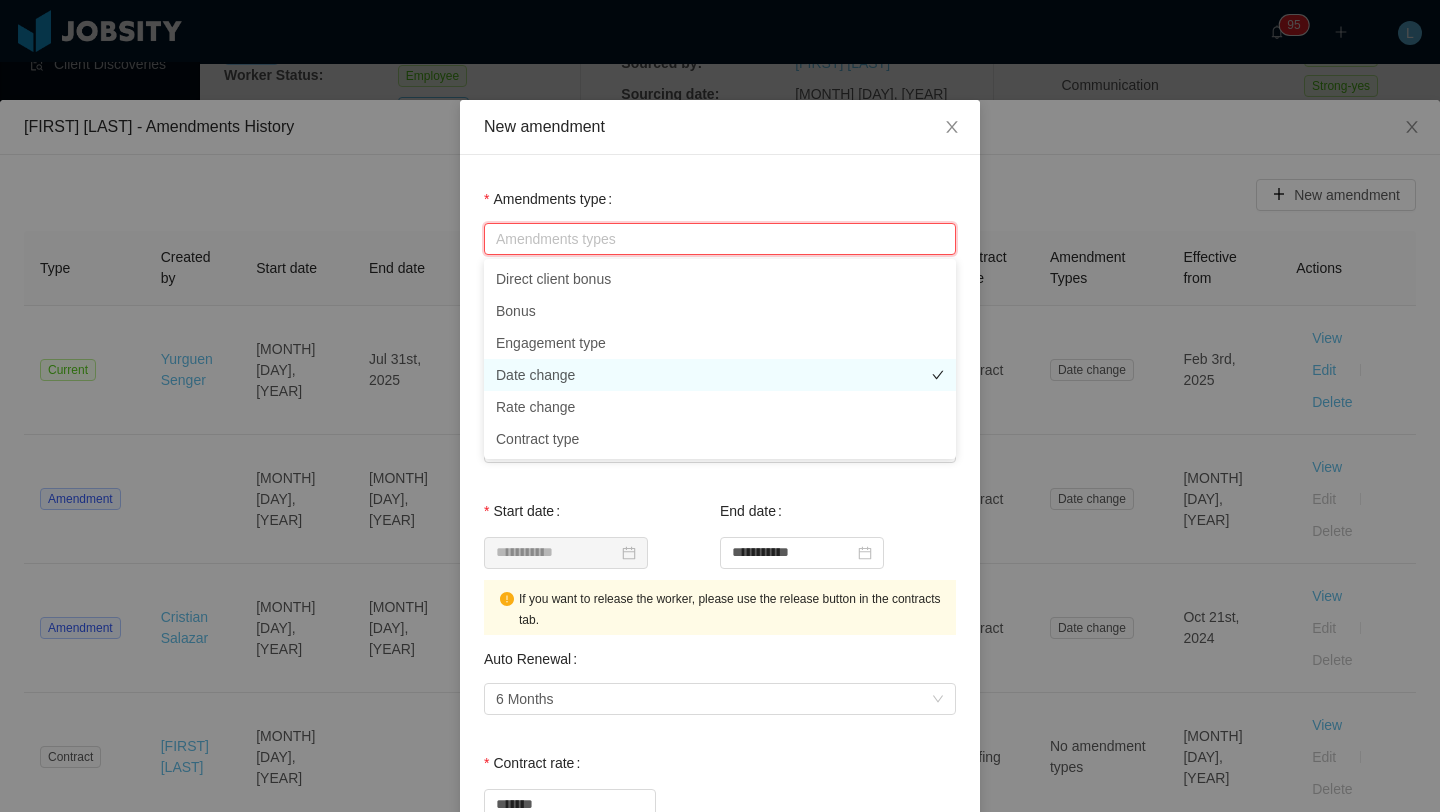click on "Date change" at bounding box center [720, 375] 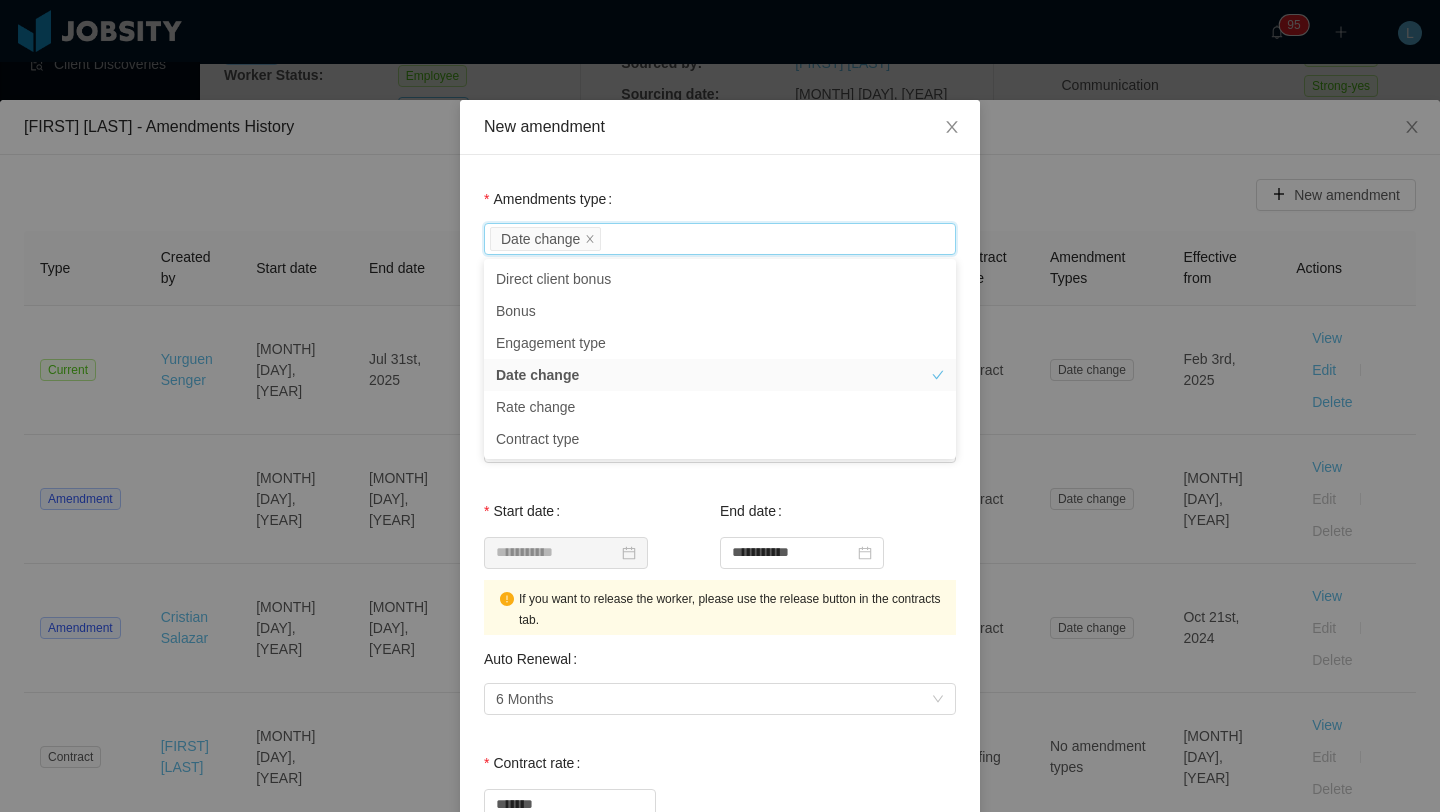 click on "Amendments type Amendments types Date change" at bounding box center [720, 219] 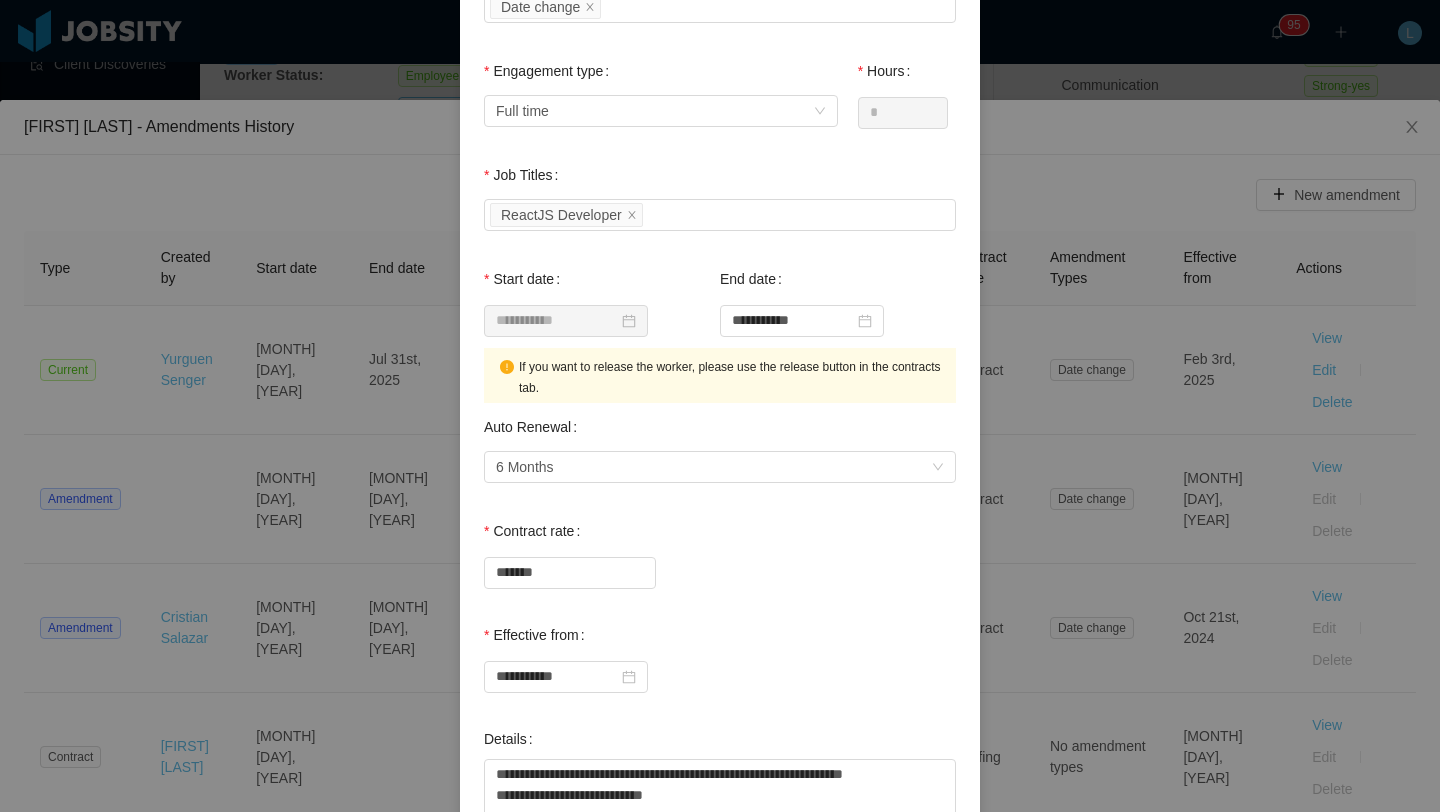 scroll, scrollTop: 632, scrollLeft: 0, axis: vertical 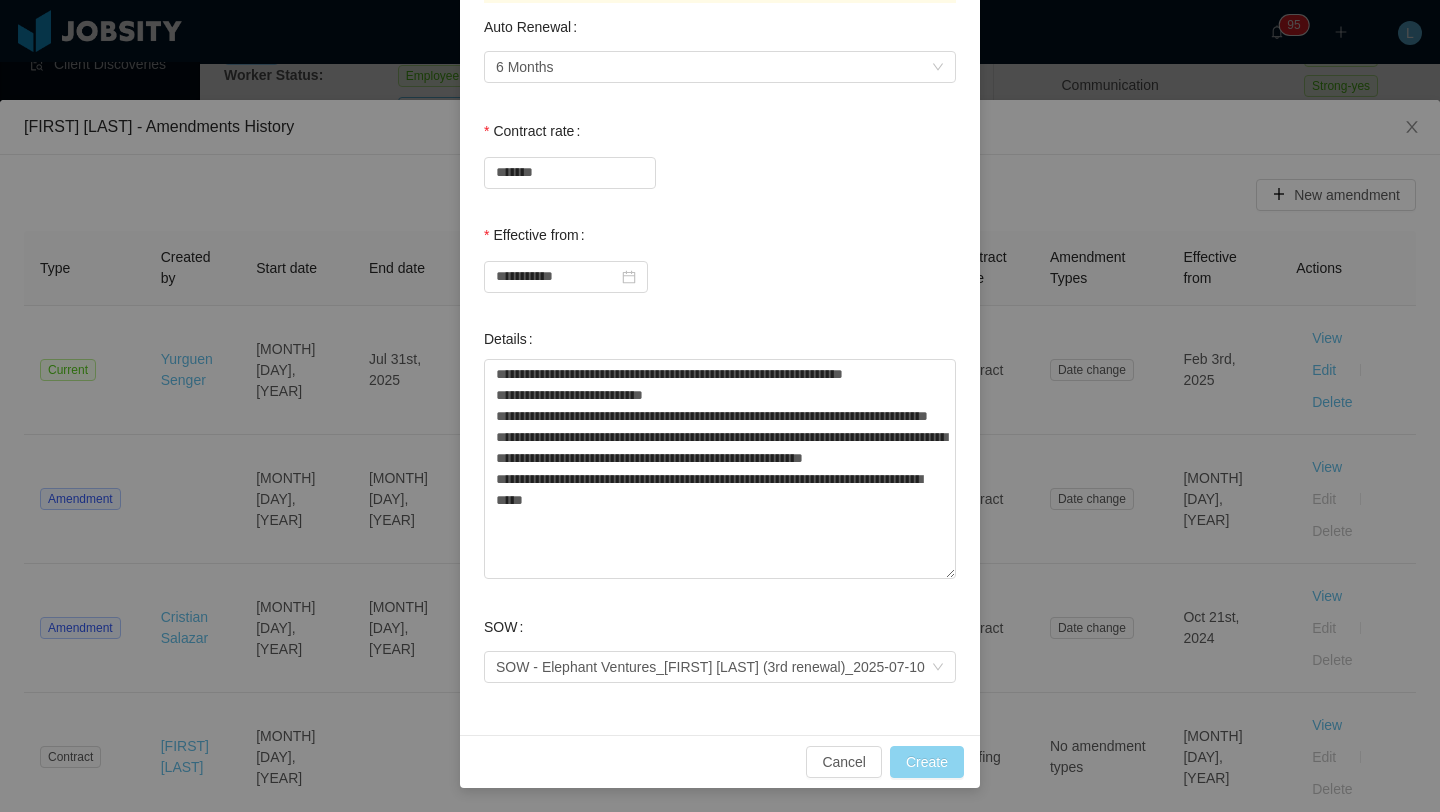 click on "Create" at bounding box center (927, 762) 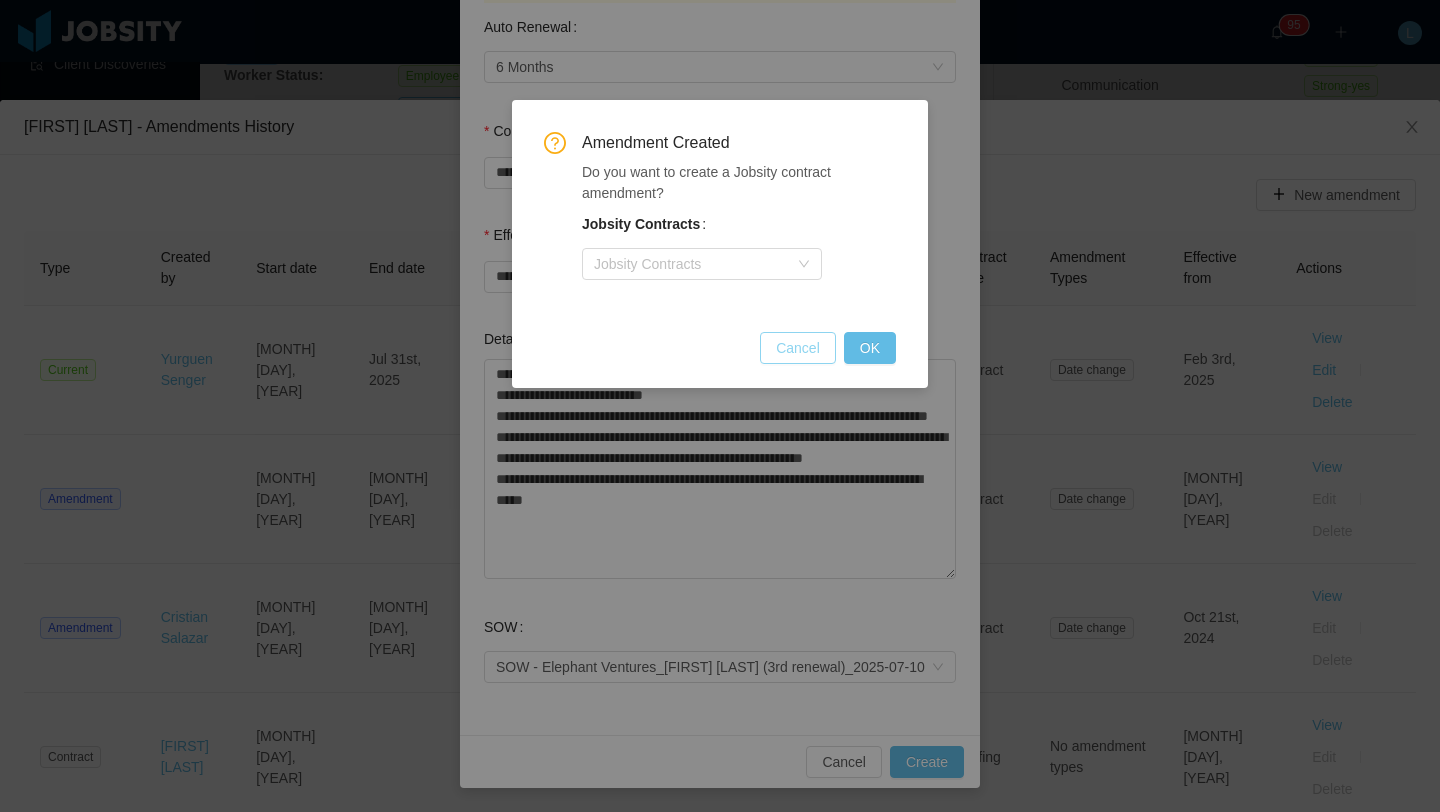 click on "Cancel" at bounding box center (798, 348) 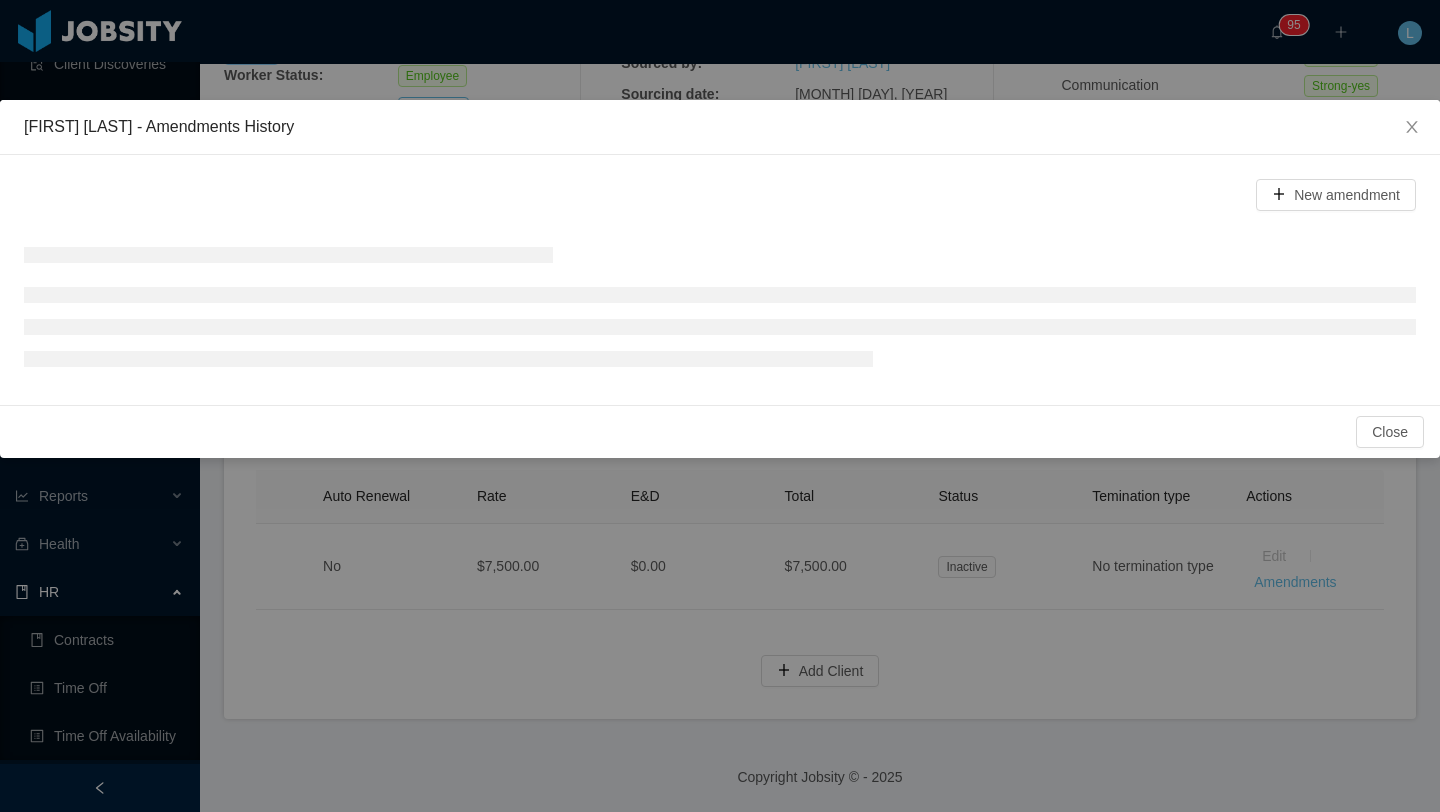 scroll, scrollTop: 488, scrollLeft: 0, axis: vertical 